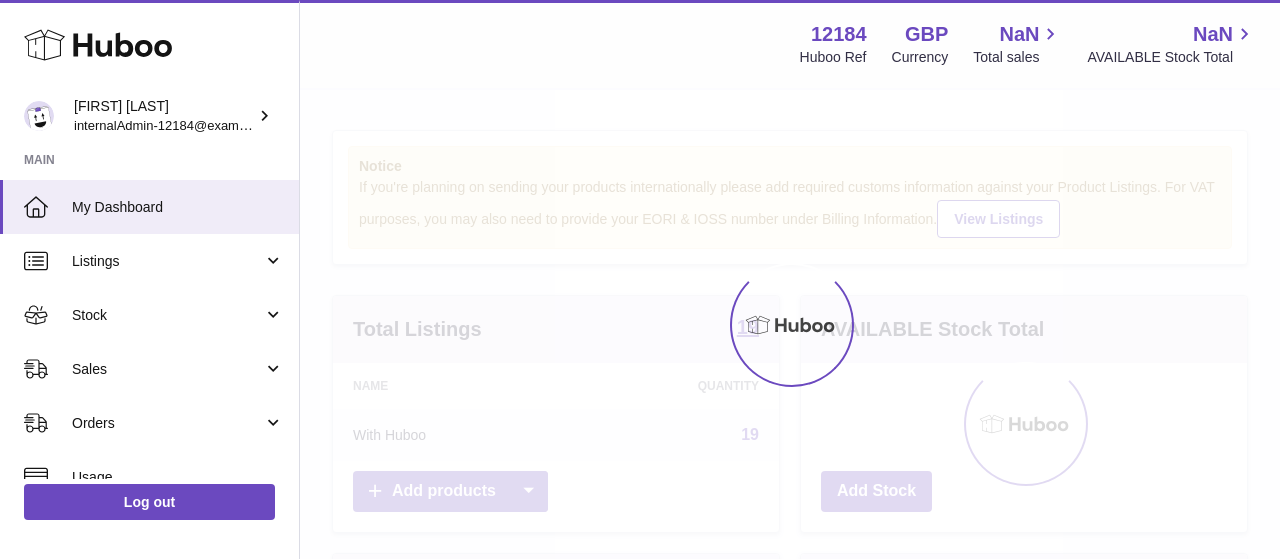 scroll, scrollTop: 0, scrollLeft: 0, axis: both 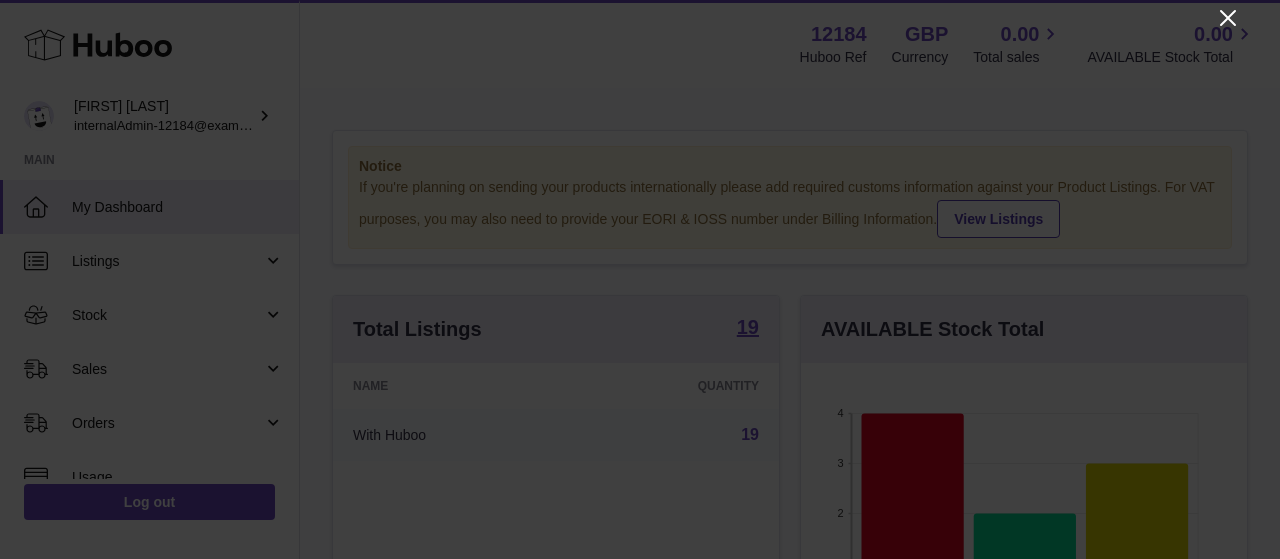 click 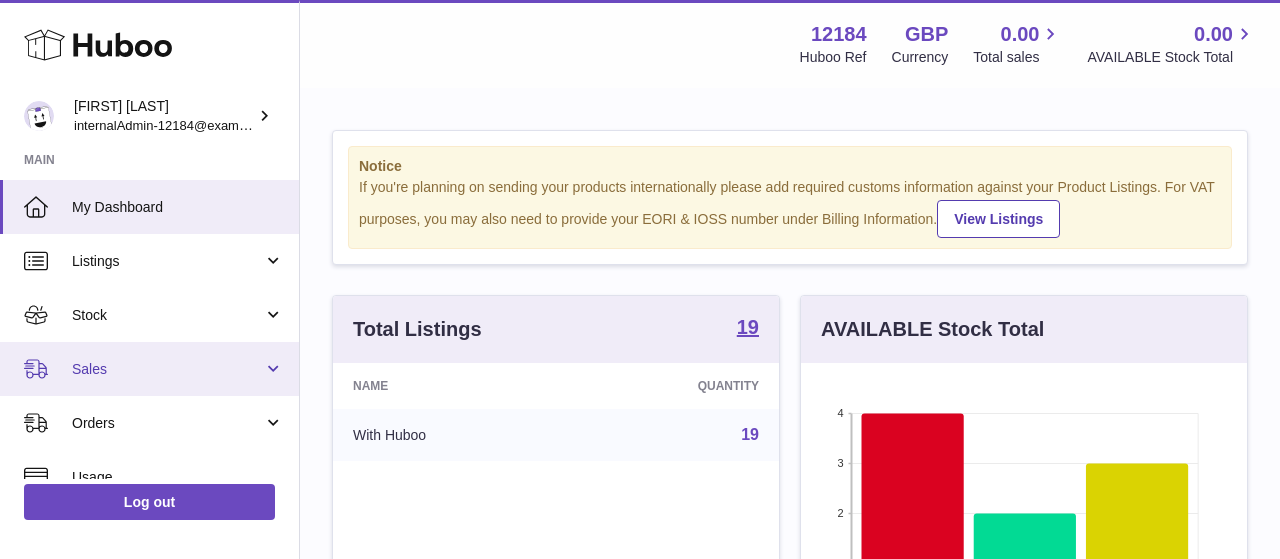 click on "Sales" at bounding box center [167, 369] 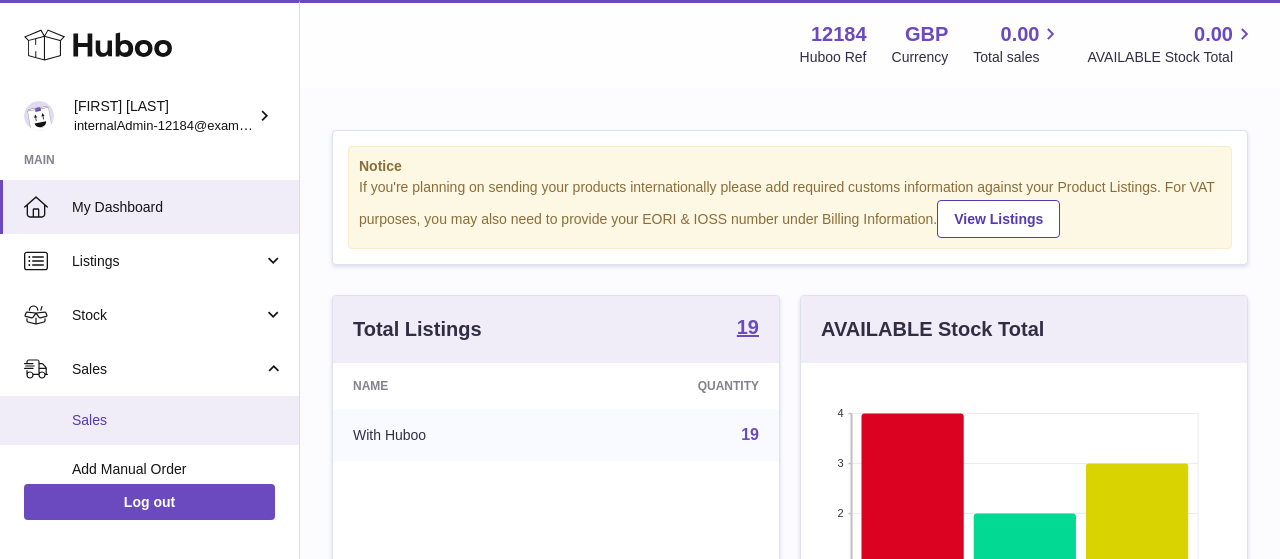 click on "Sales" at bounding box center [178, 420] 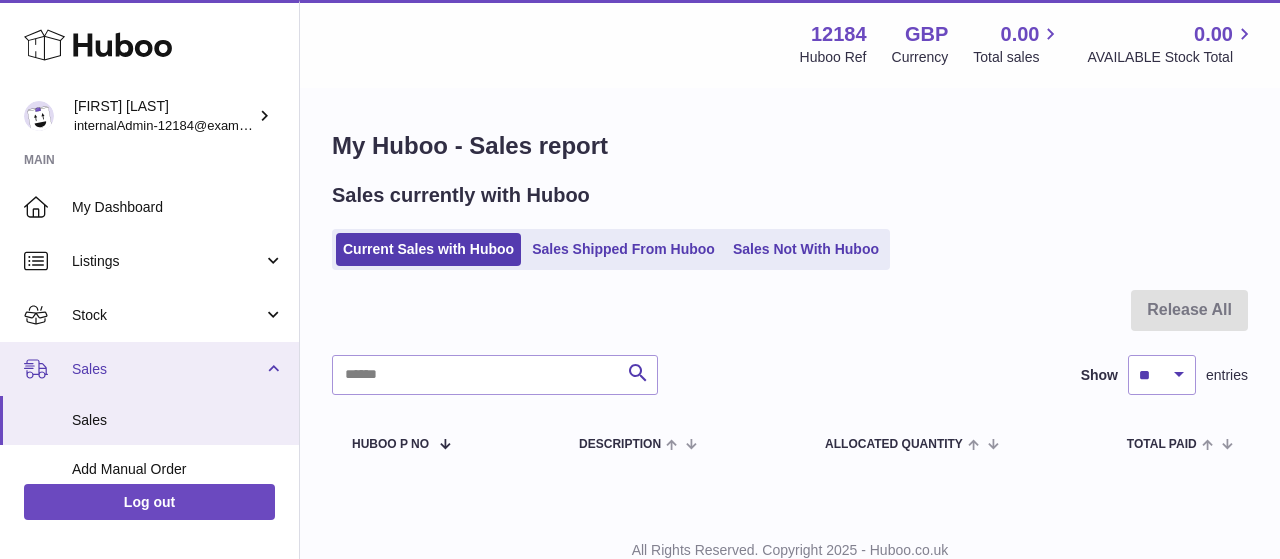 scroll, scrollTop: 0, scrollLeft: 0, axis: both 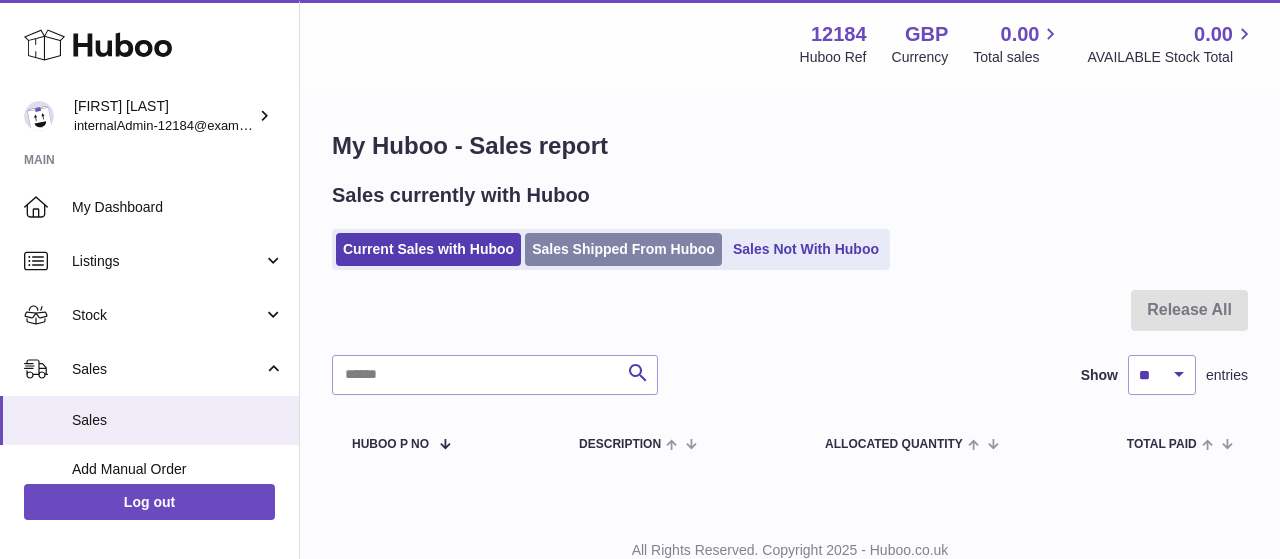 click on "Sales Shipped From Huboo" at bounding box center [623, 249] 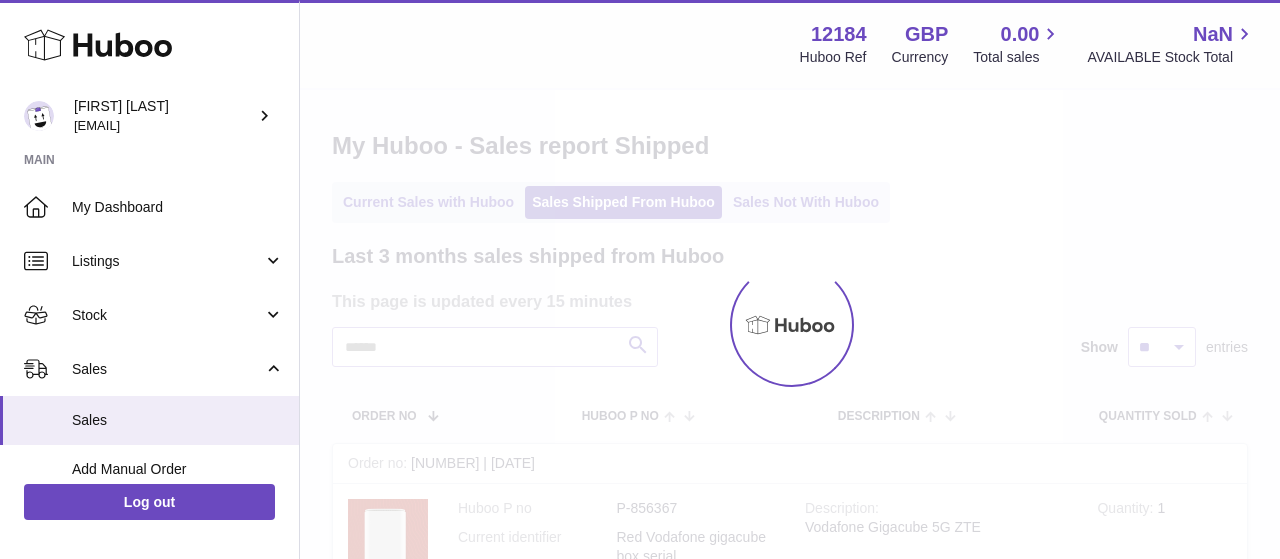 scroll, scrollTop: 0, scrollLeft: 0, axis: both 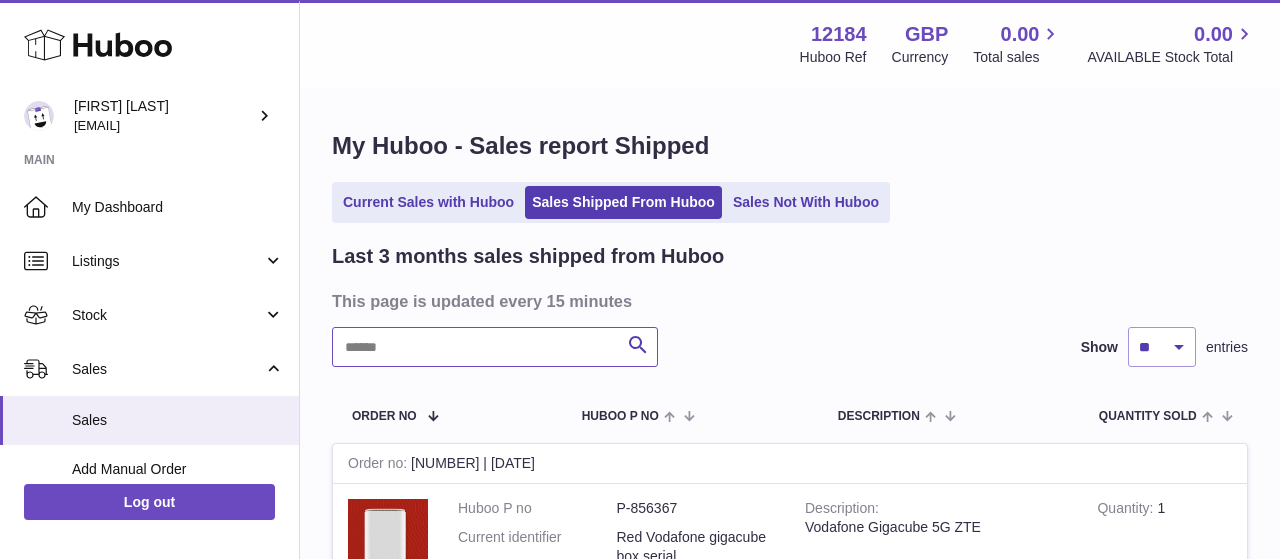 click at bounding box center [495, 347] 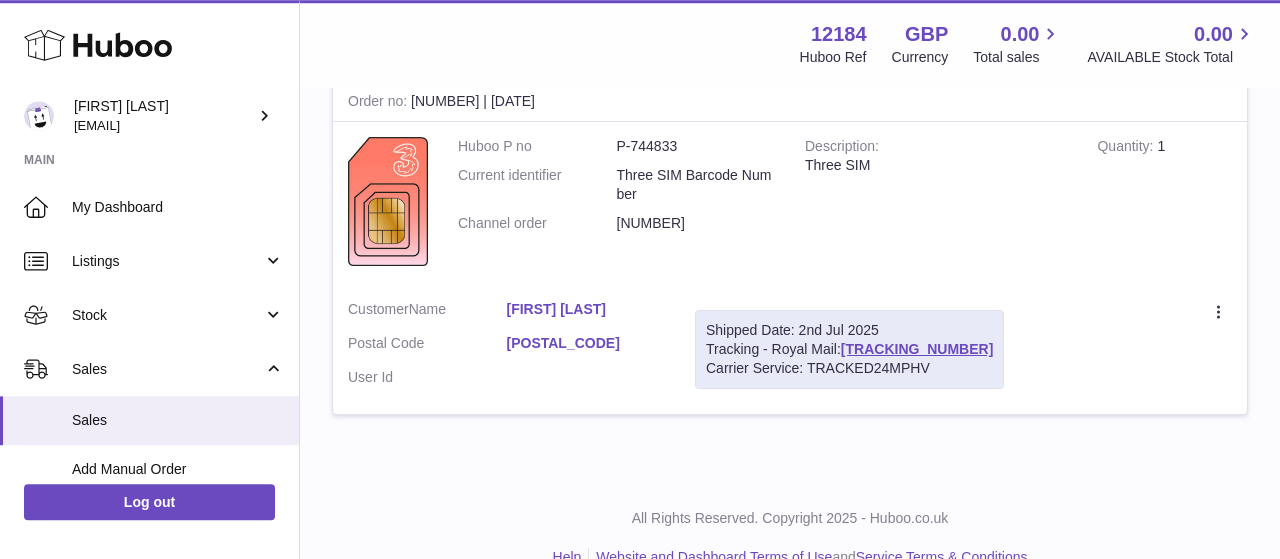 scroll, scrollTop: 398, scrollLeft: 0, axis: vertical 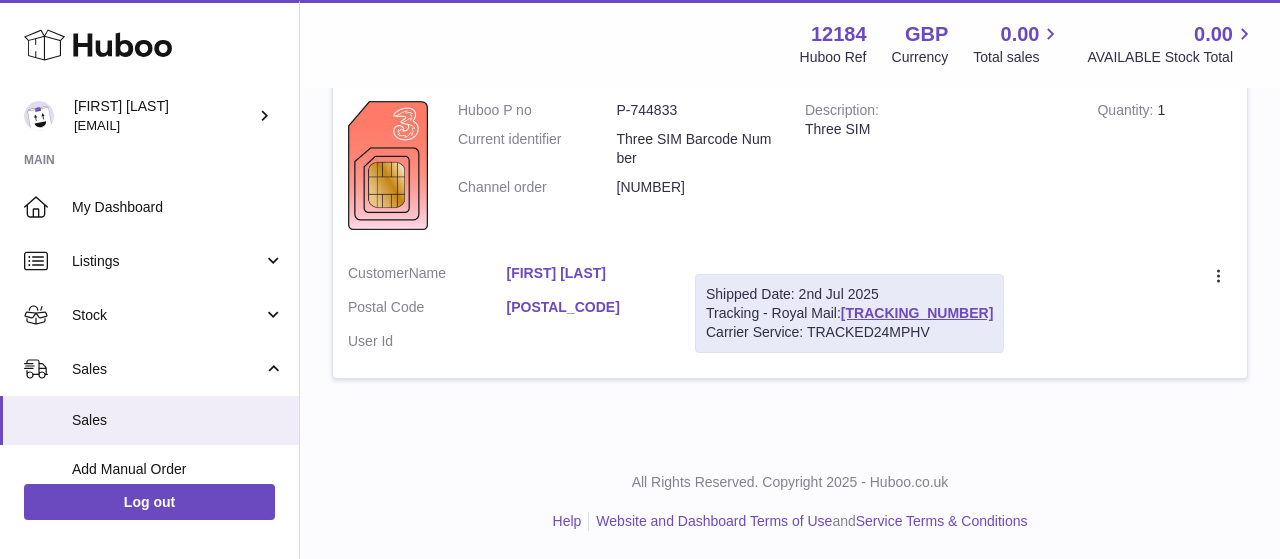 drag, startPoint x: 856, startPoint y: 315, endPoint x: 999, endPoint y: 307, distance: 143.2236 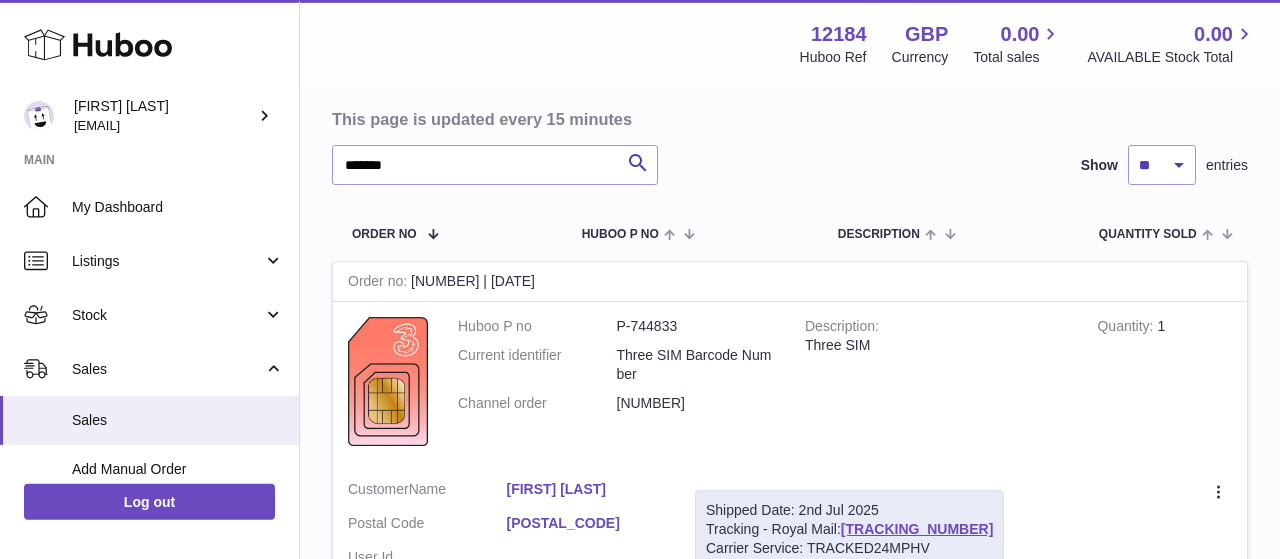 scroll, scrollTop: 312, scrollLeft: 0, axis: vertical 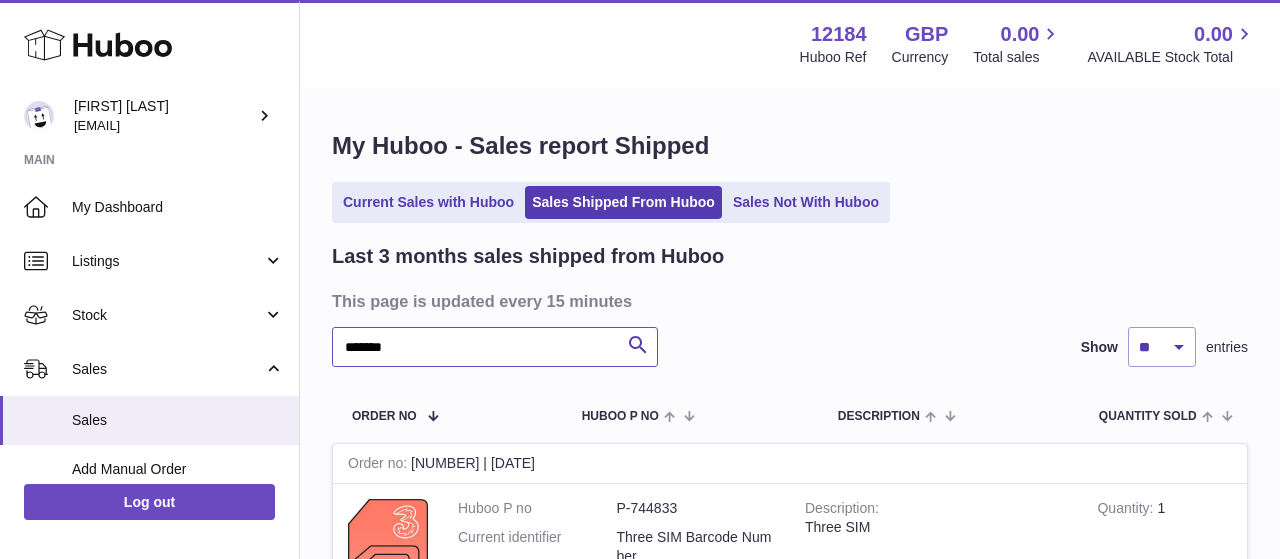 click on "*******" at bounding box center (495, 347) 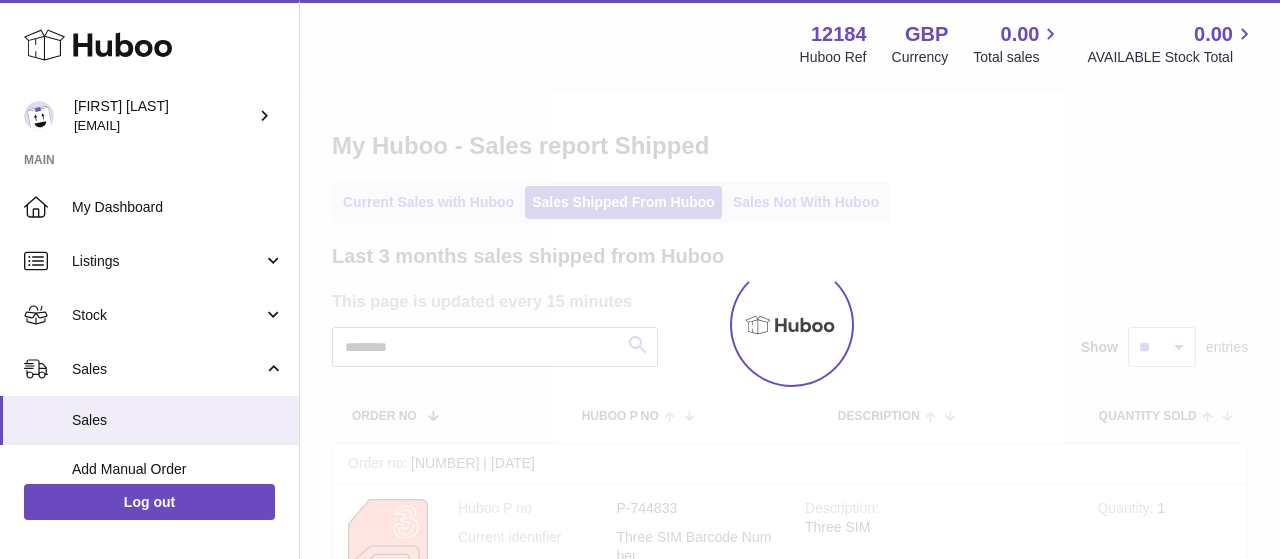 type on "********" 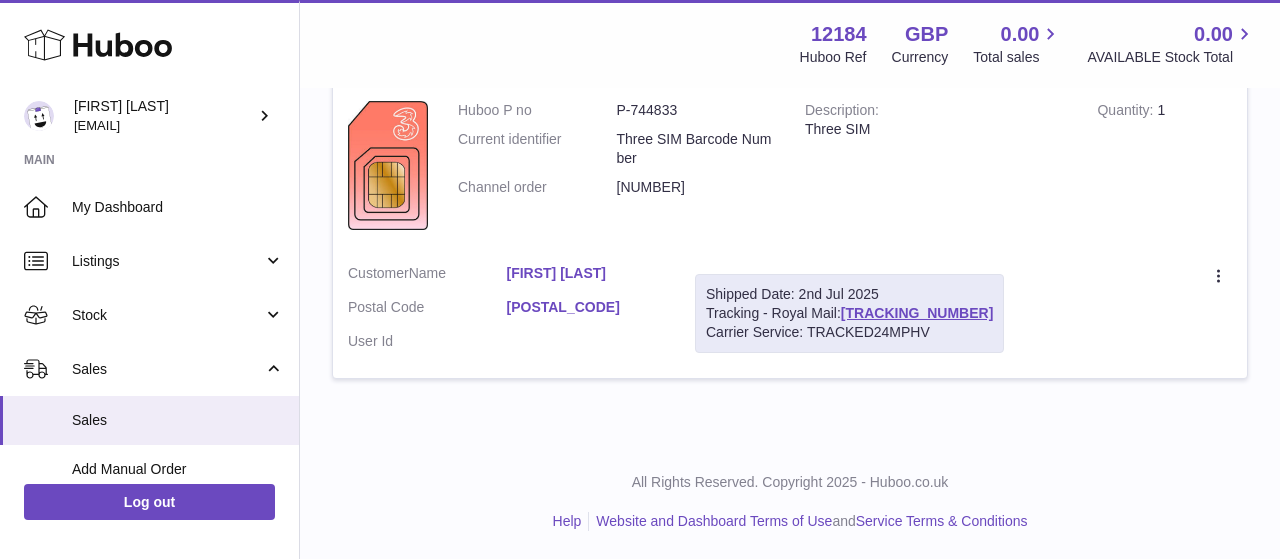 scroll, scrollTop: 0, scrollLeft: 0, axis: both 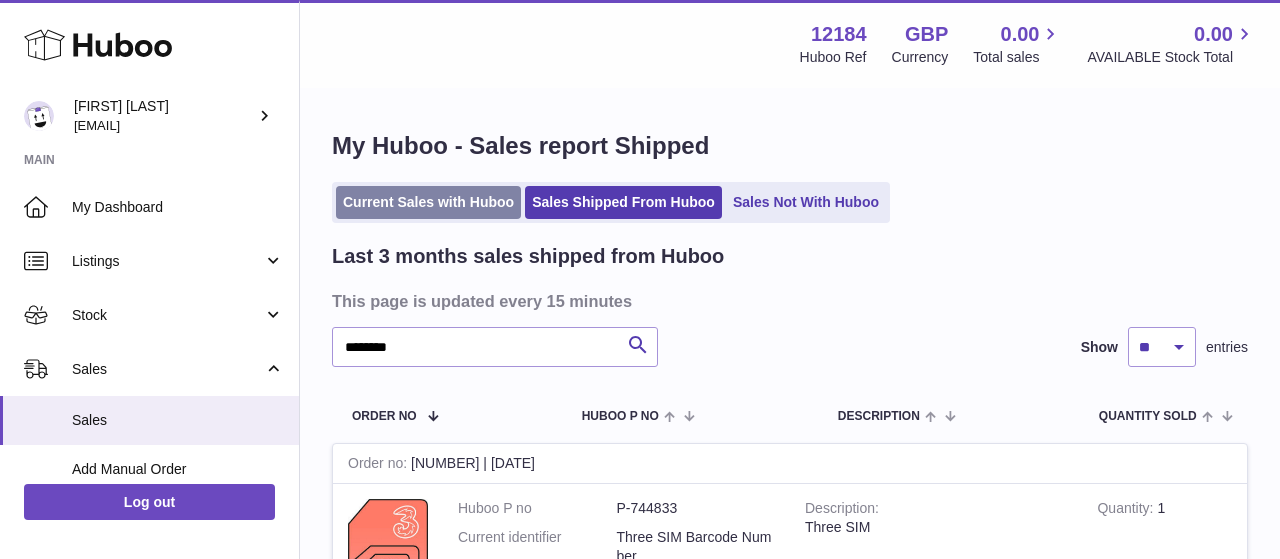 click on "Current Sales with Huboo" at bounding box center [428, 202] 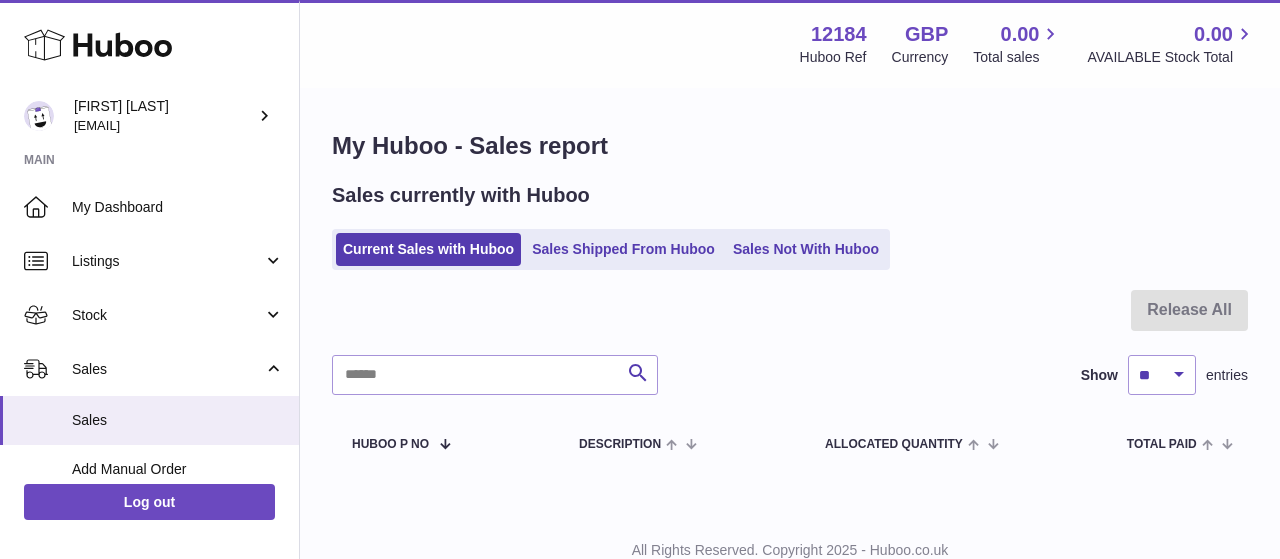 scroll, scrollTop: 0, scrollLeft: 0, axis: both 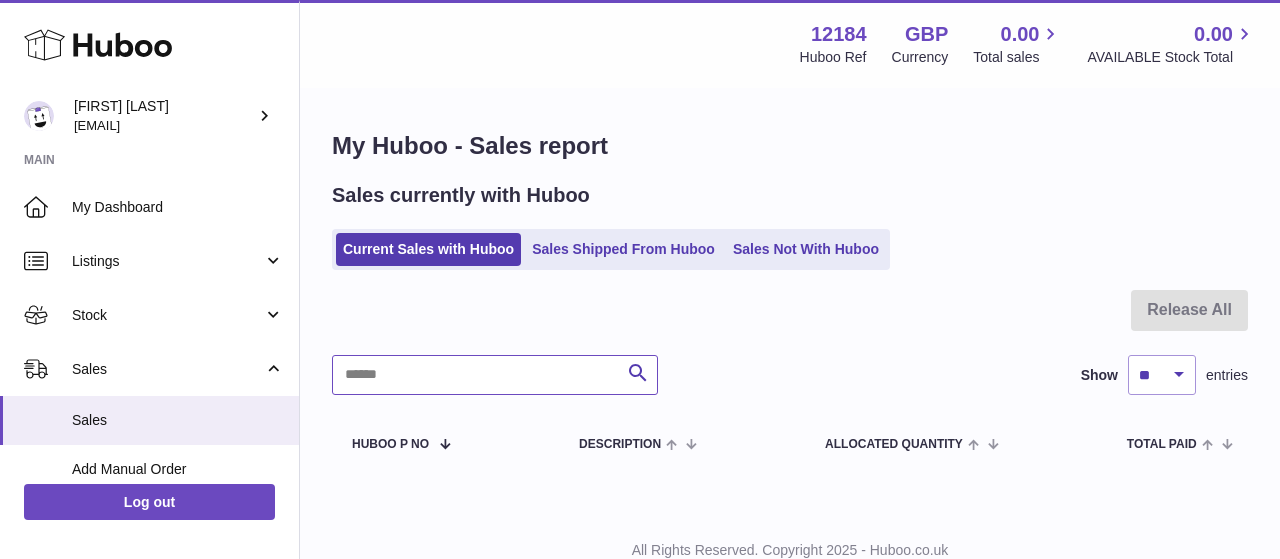 click at bounding box center (495, 375) 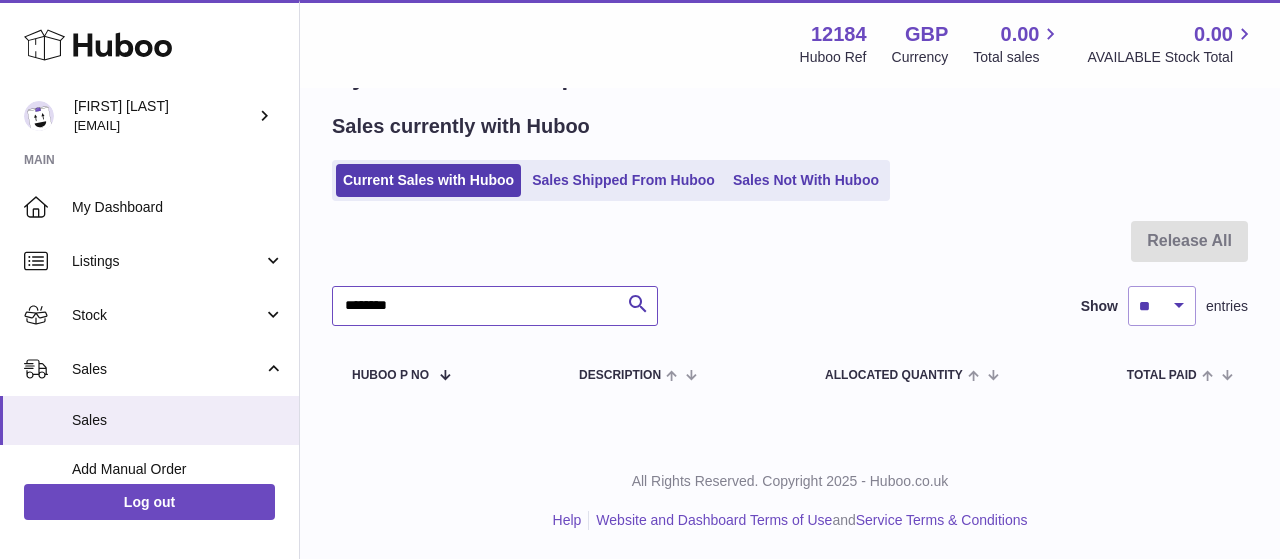 scroll, scrollTop: 0, scrollLeft: 0, axis: both 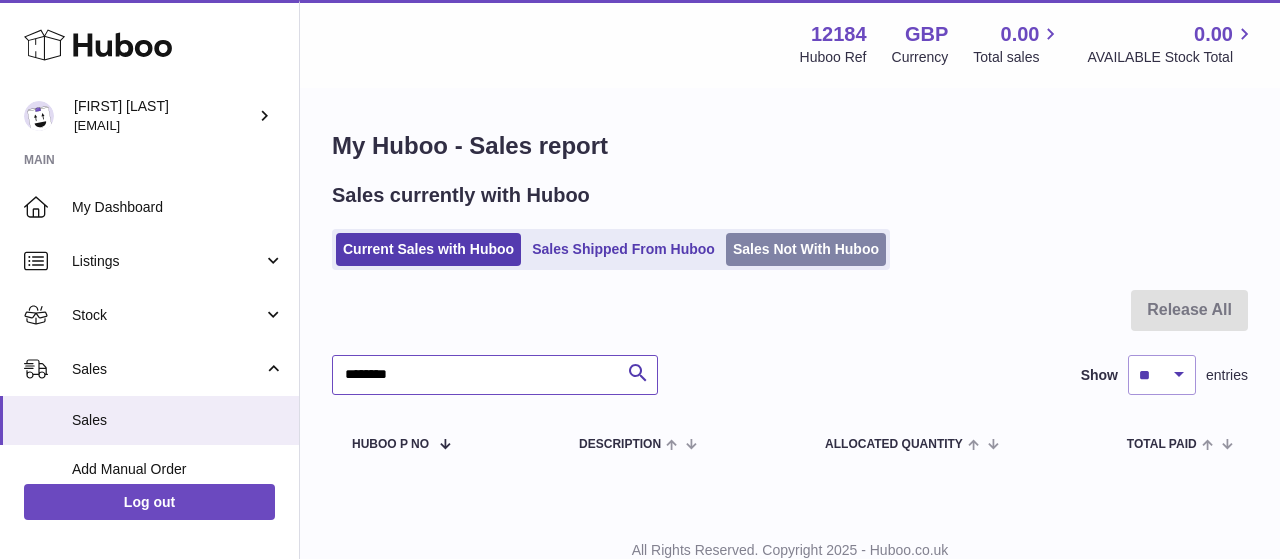 type on "********" 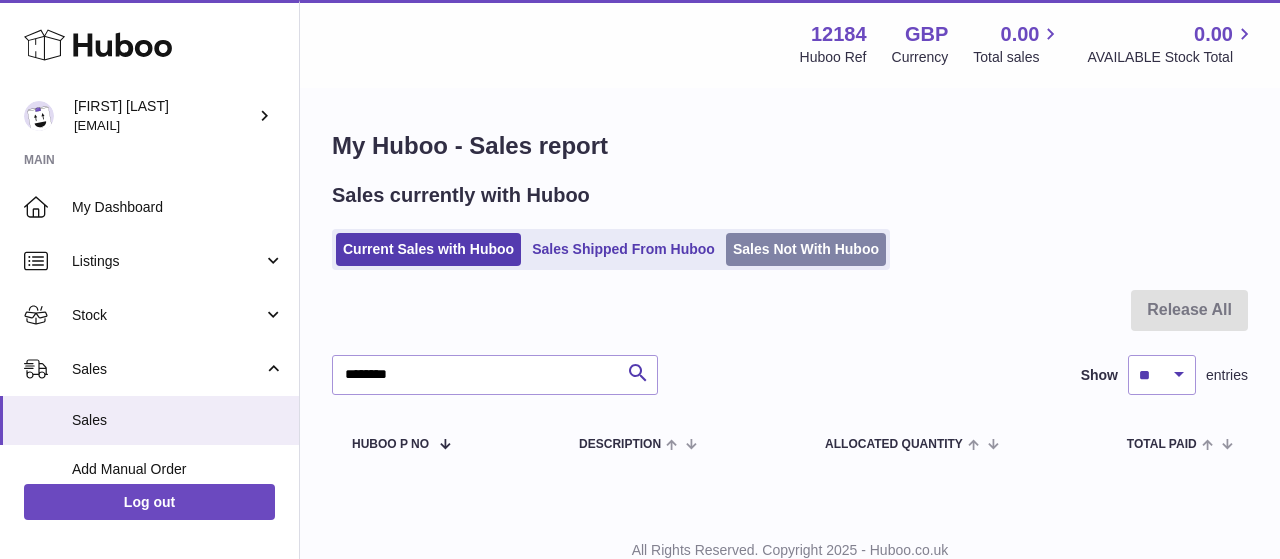 click on "Sales Not With Huboo" at bounding box center [806, 249] 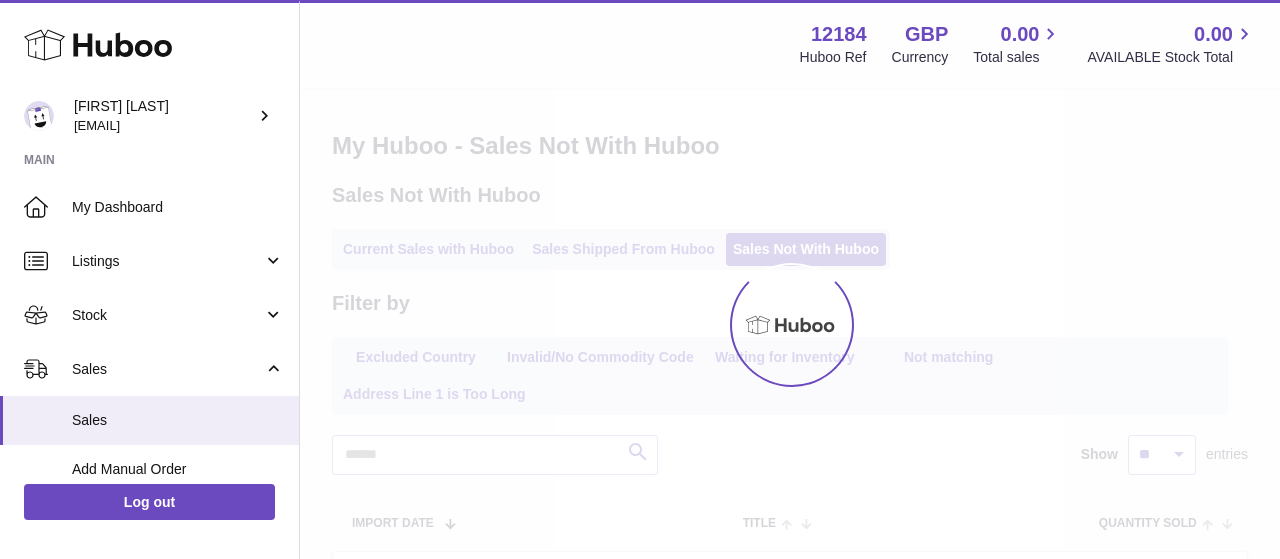 scroll, scrollTop: 0, scrollLeft: 0, axis: both 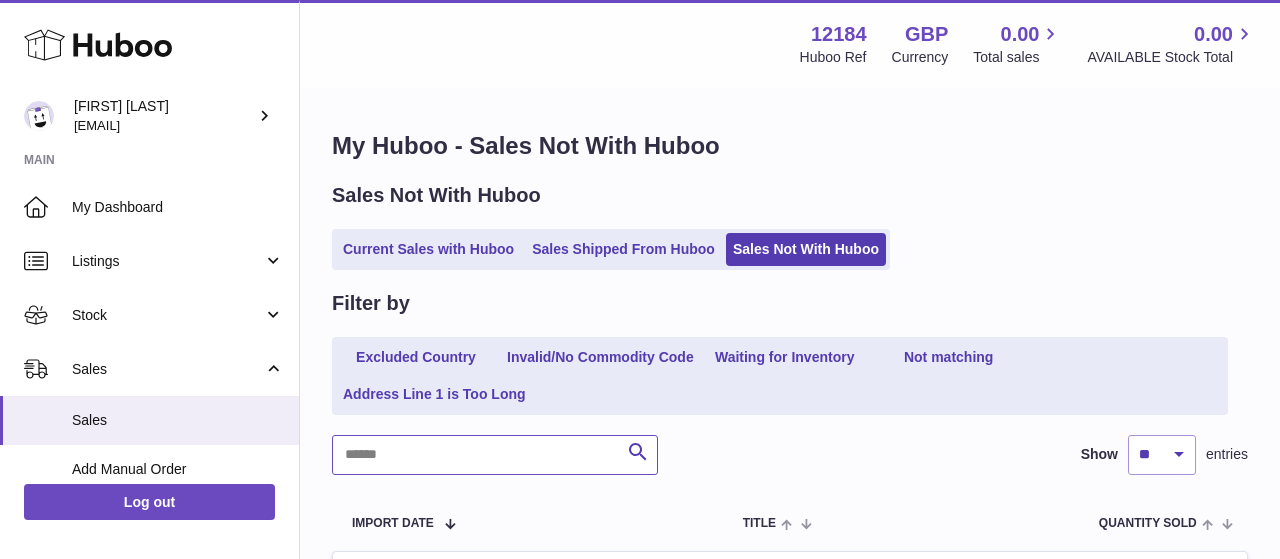 click at bounding box center (495, 455) 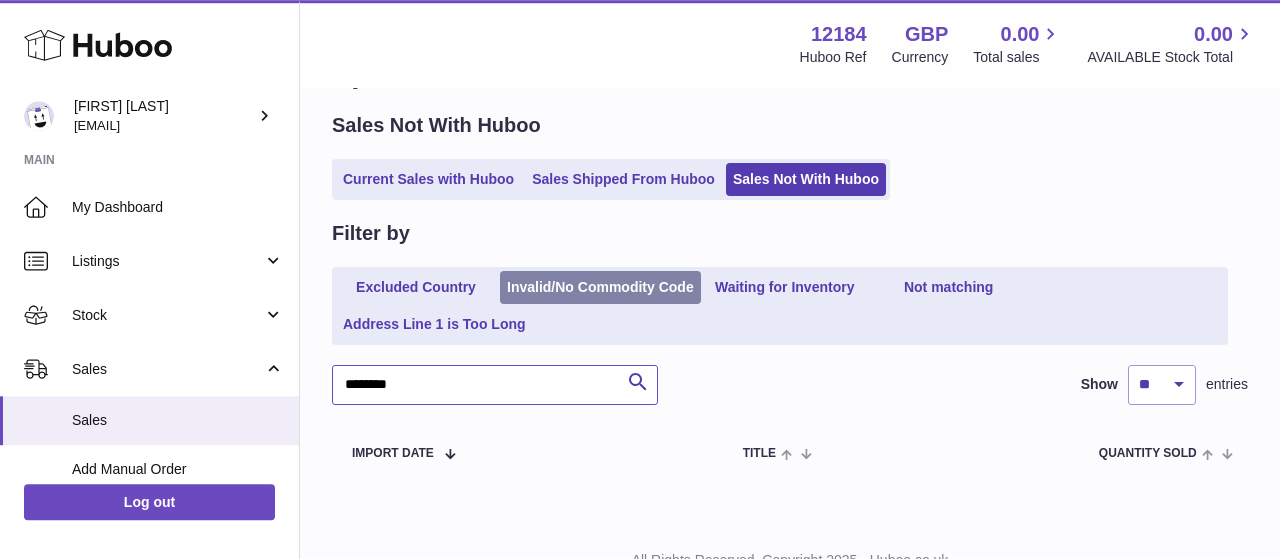 scroll, scrollTop: 0, scrollLeft: 0, axis: both 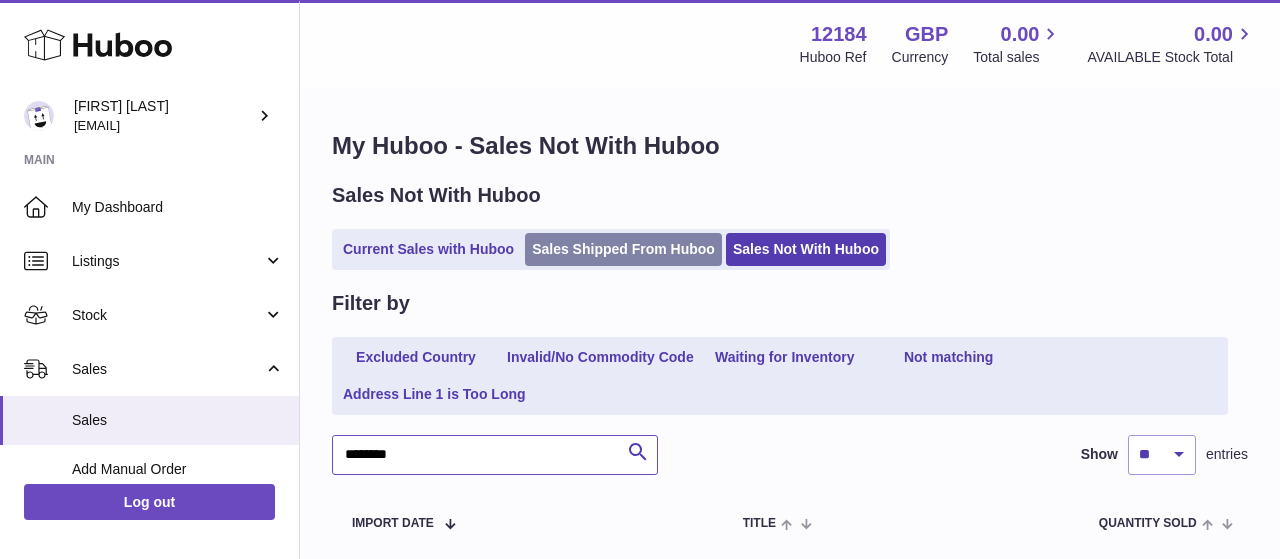 type on "********" 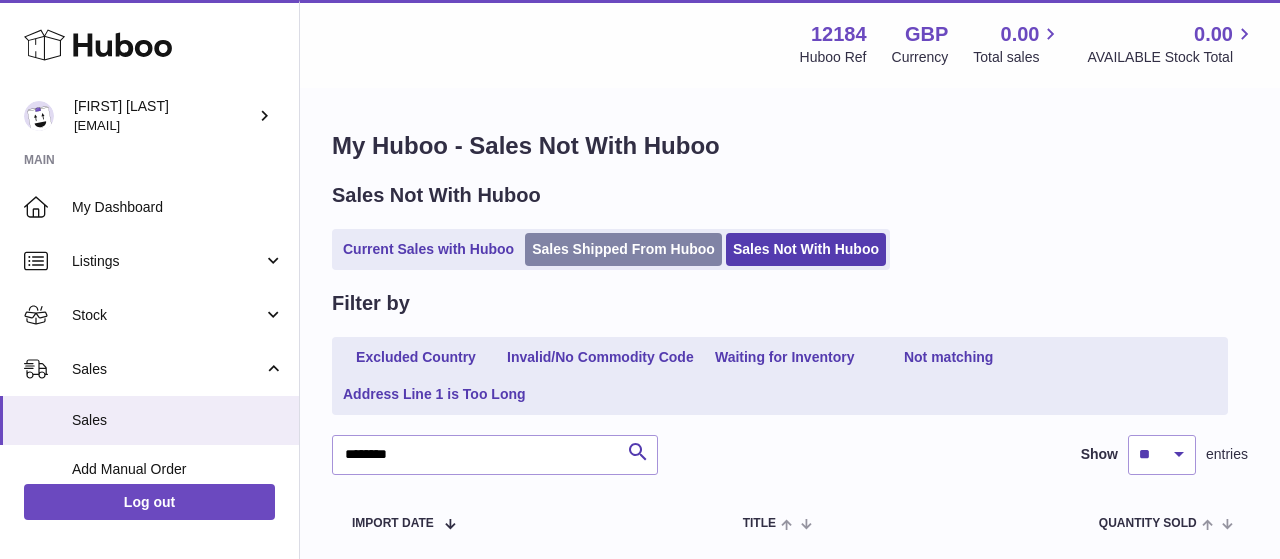 click on "Sales Shipped From Huboo" at bounding box center (623, 249) 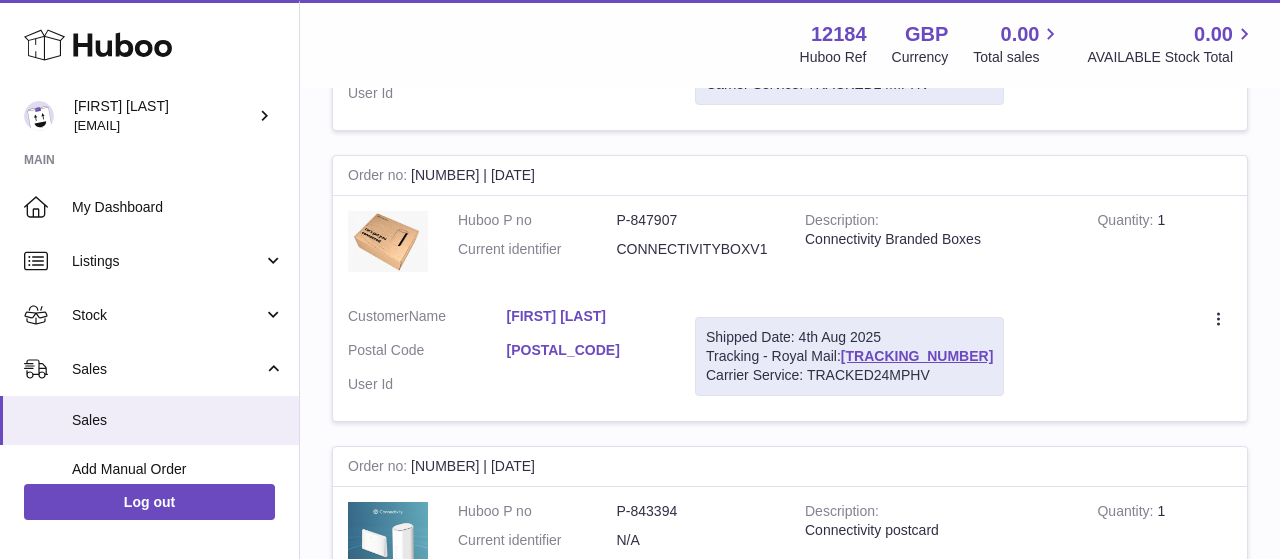 scroll, scrollTop: 104, scrollLeft: 0, axis: vertical 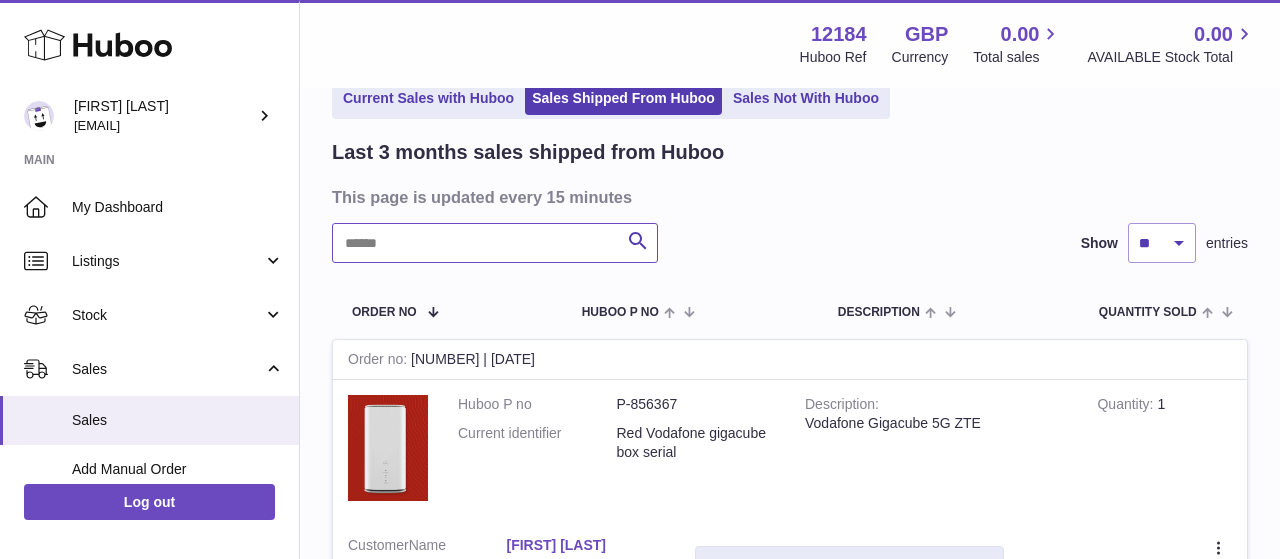 click at bounding box center [495, 243] 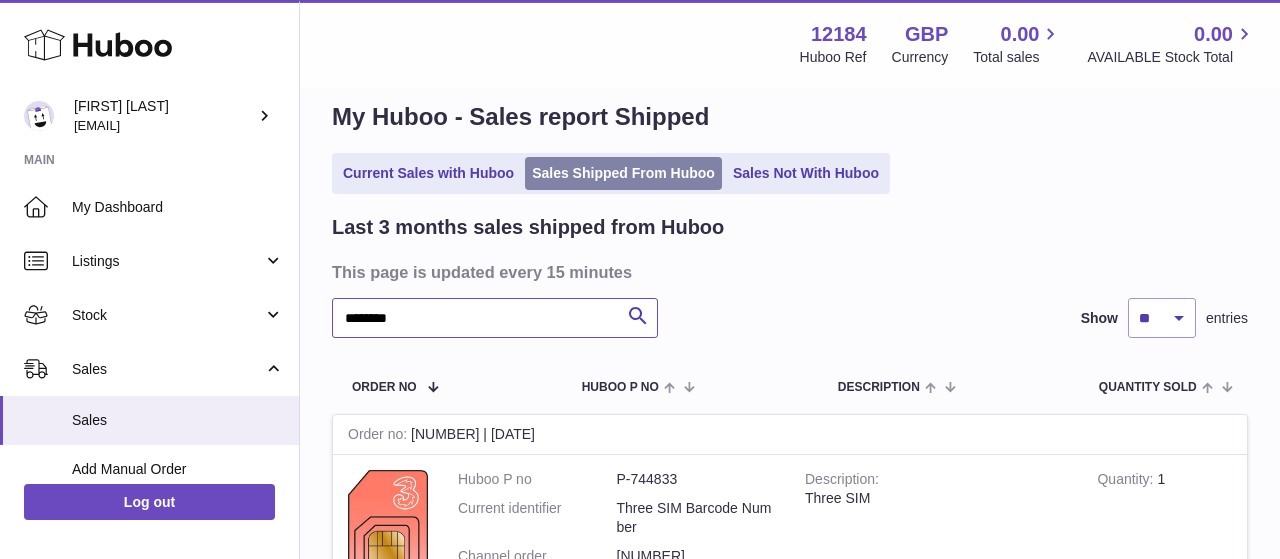 scroll, scrollTop: 0, scrollLeft: 0, axis: both 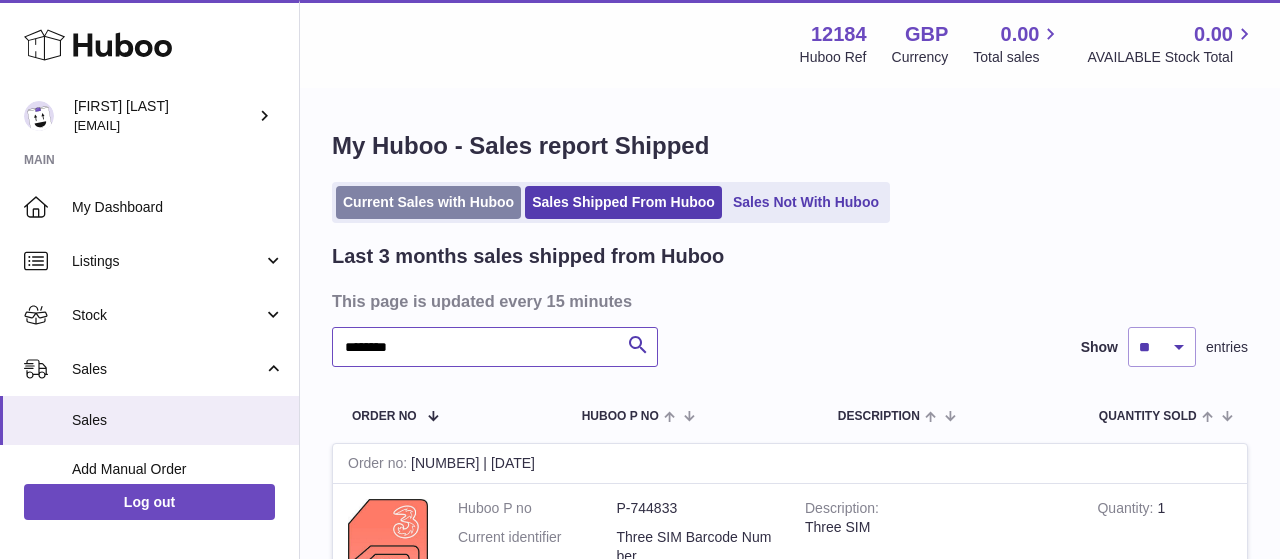 type on "********" 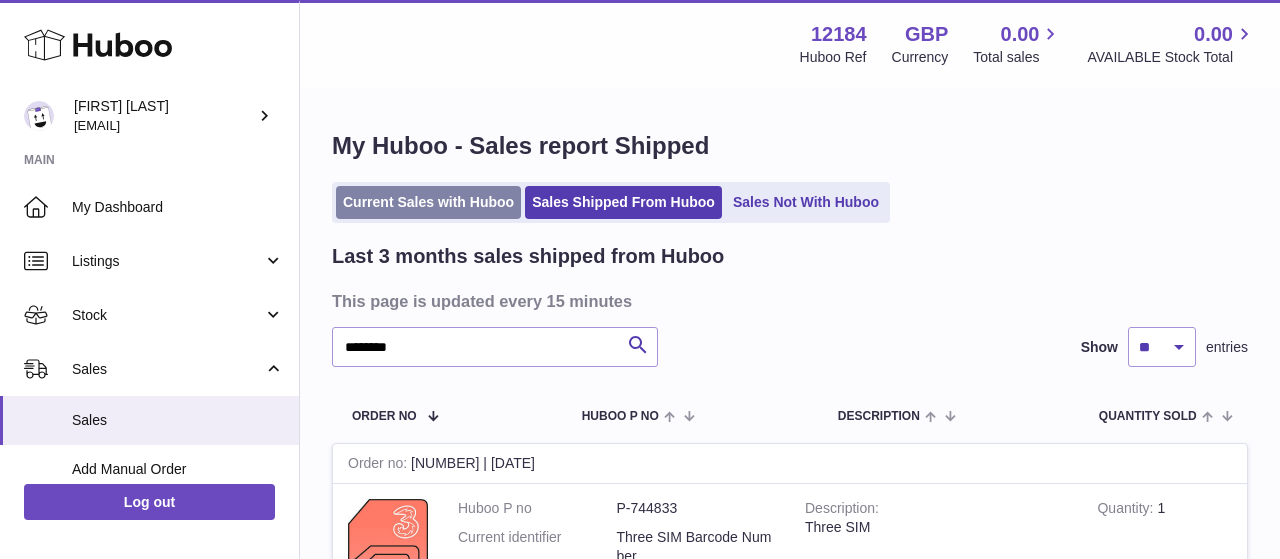 click on "Current Sales with Huboo" at bounding box center (428, 202) 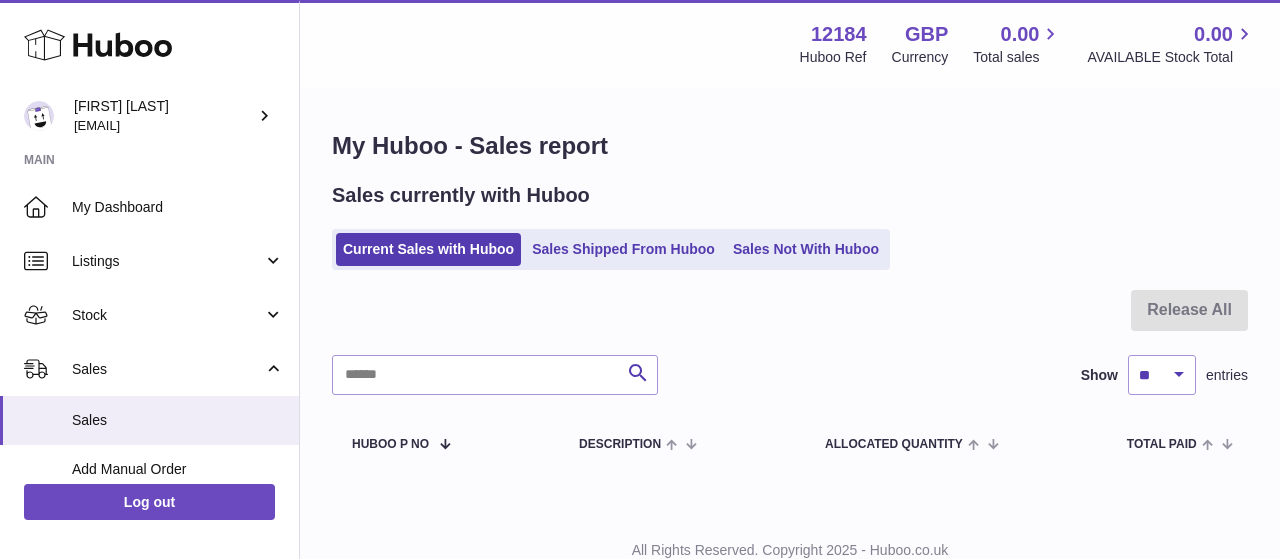 scroll, scrollTop: 0, scrollLeft: 0, axis: both 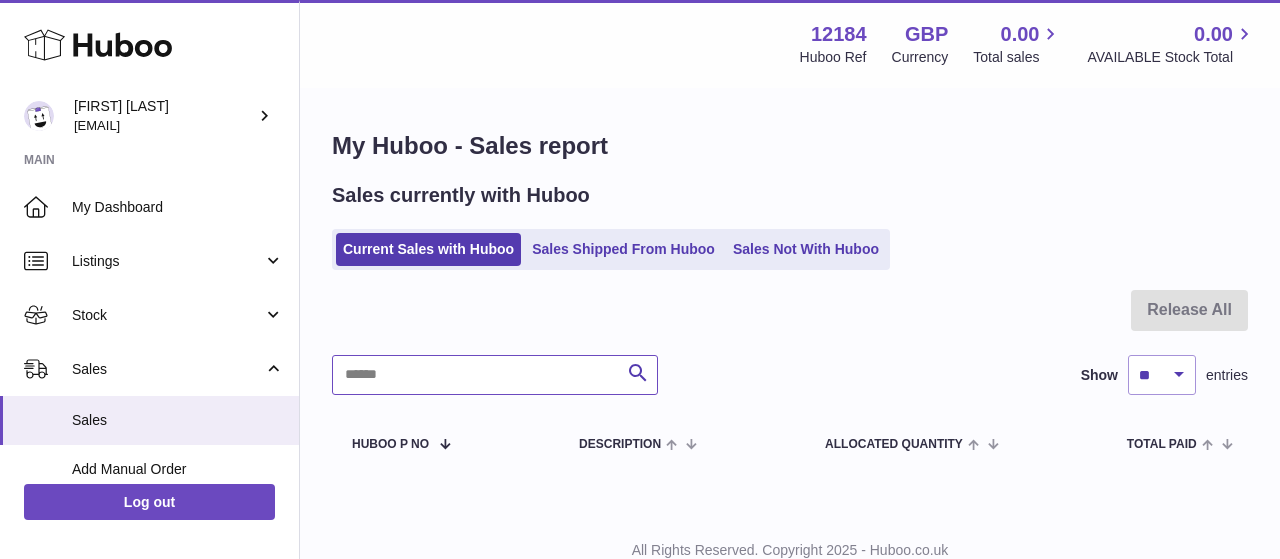 click at bounding box center (495, 375) 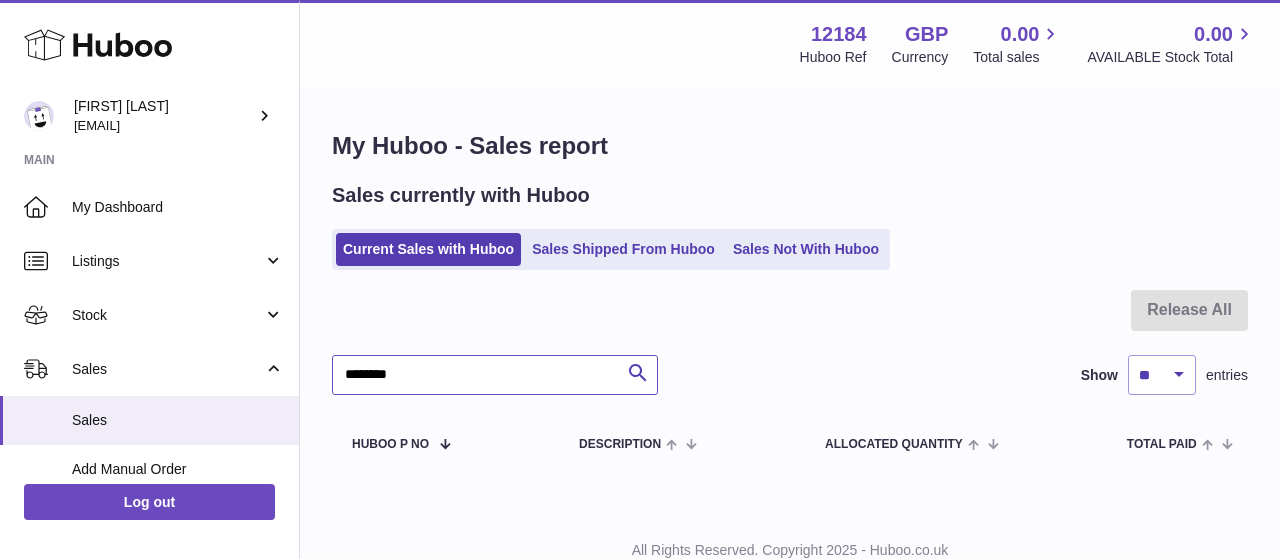 scroll, scrollTop: 69, scrollLeft: 0, axis: vertical 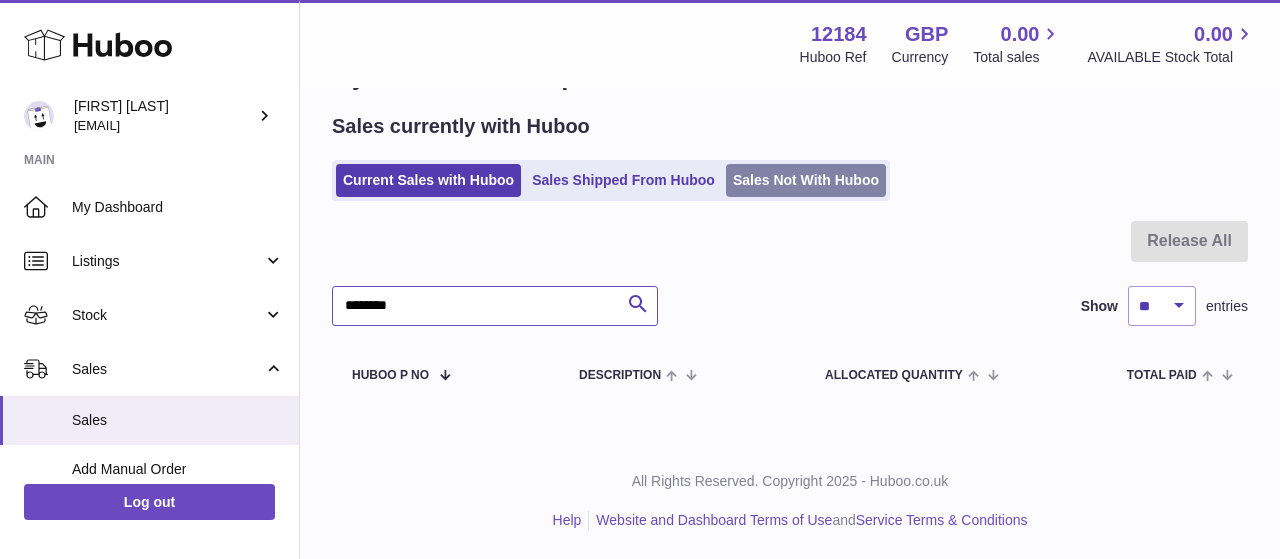 type on "********" 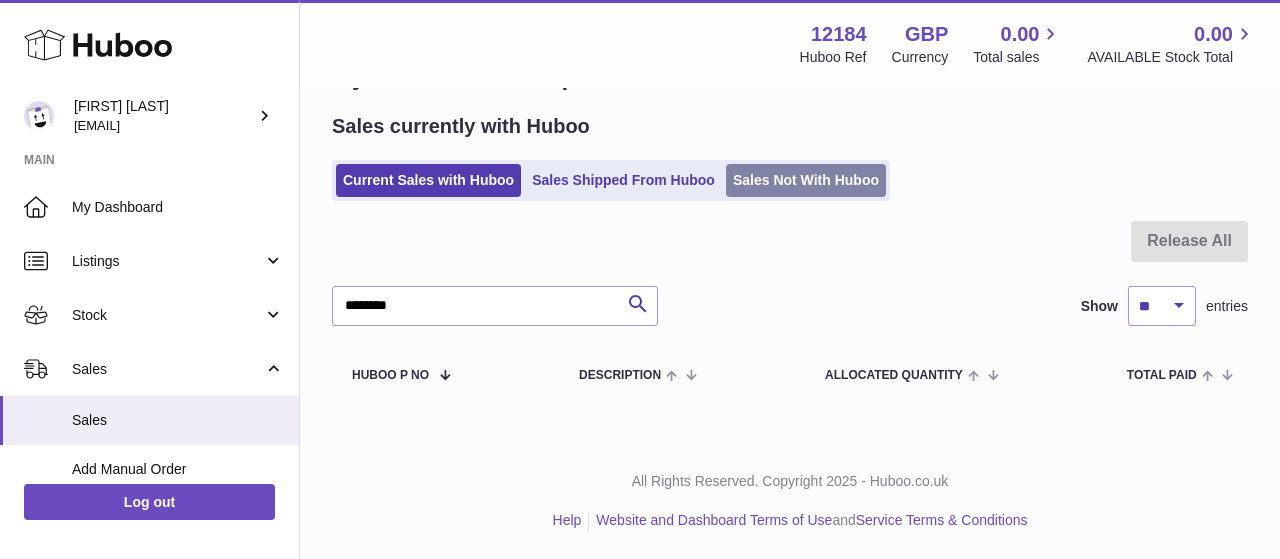 click on "Sales Not With Huboo" at bounding box center (806, 180) 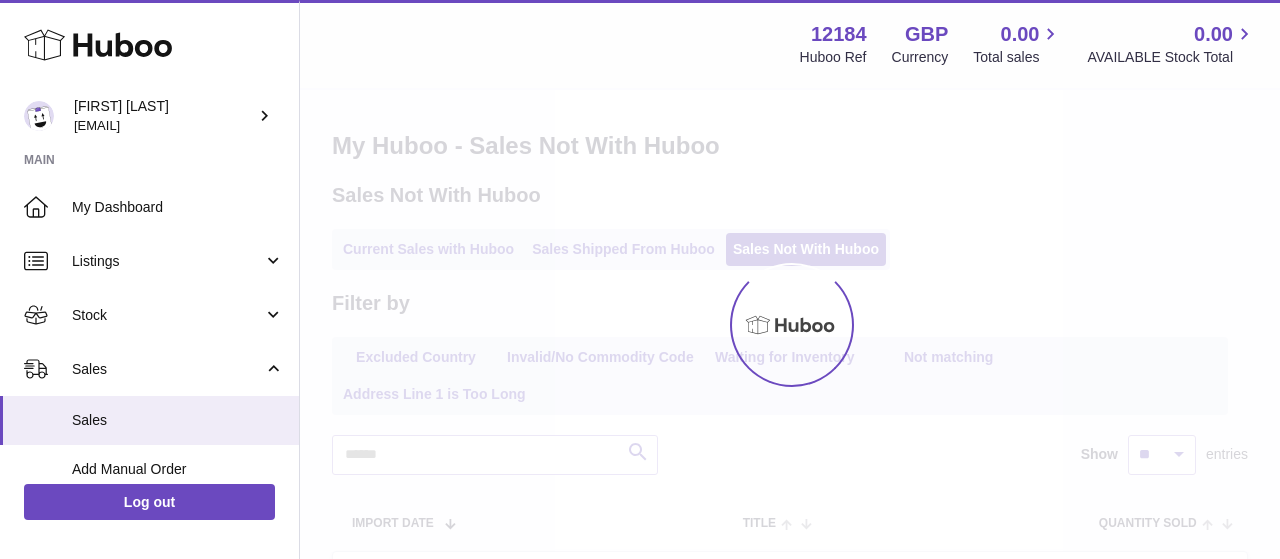 scroll, scrollTop: 0, scrollLeft: 0, axis: both 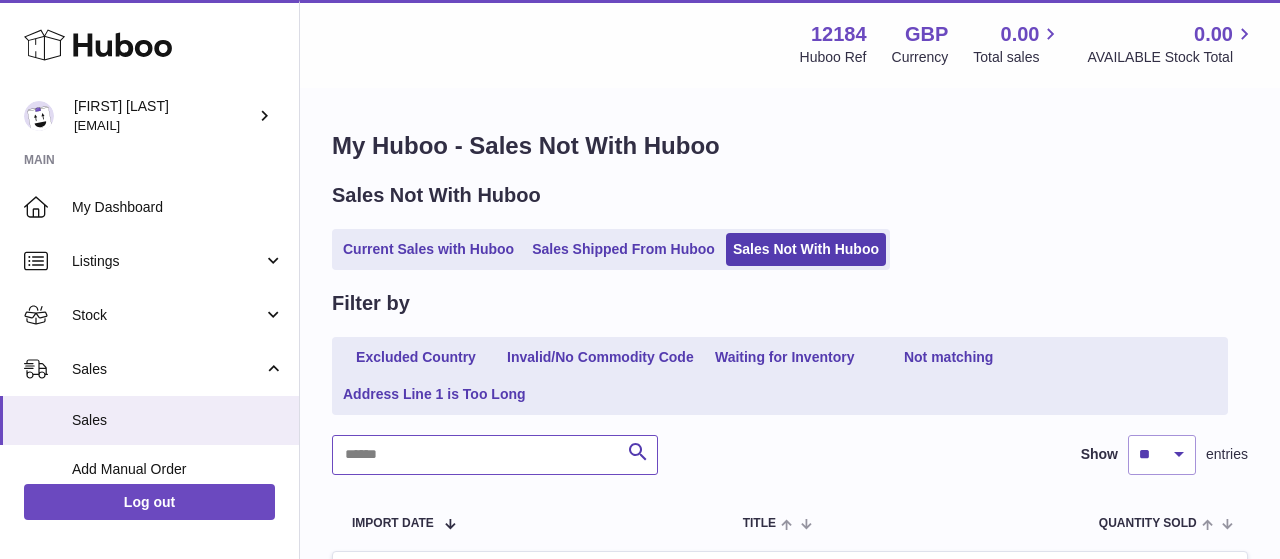 click at bounding box center (495, 455) 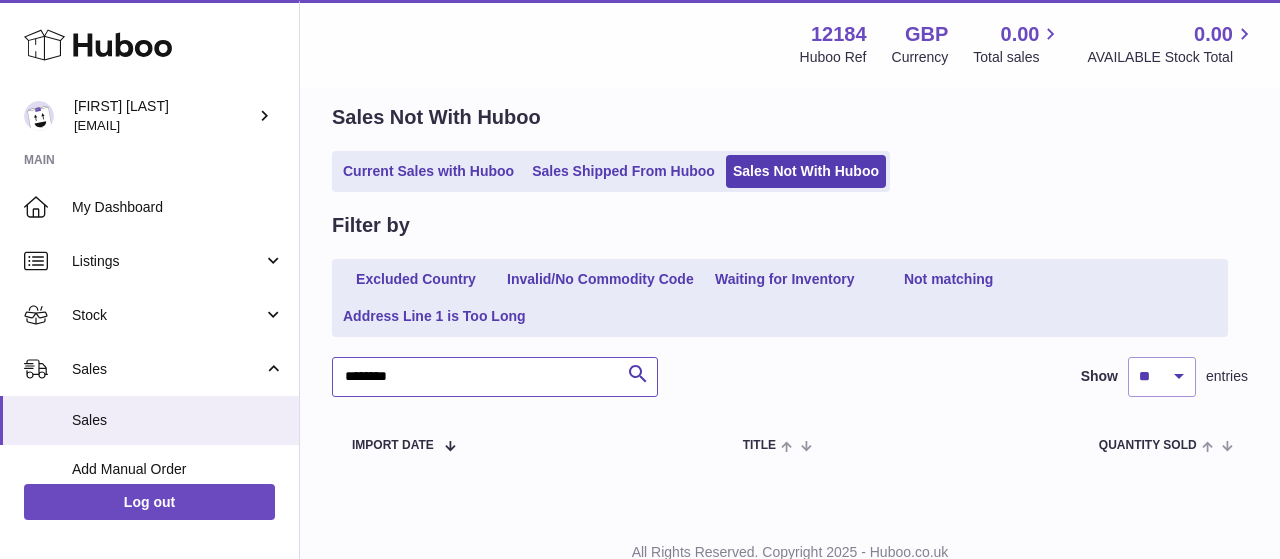 scroll, scrollTop: 149, scrollLeft: 0, axis: vertical 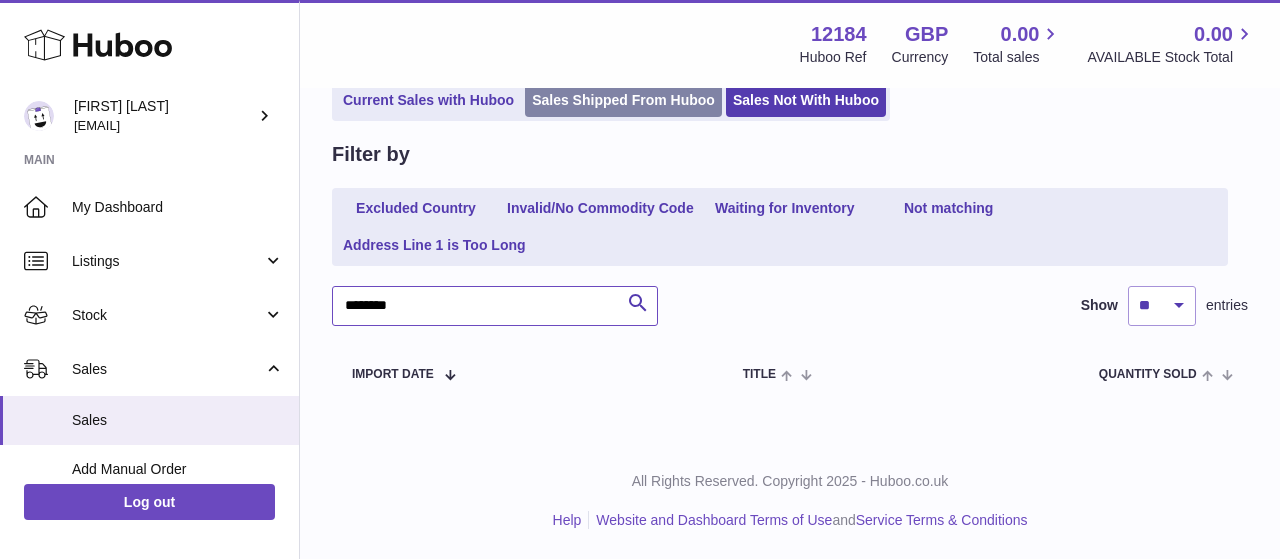 type on "********" 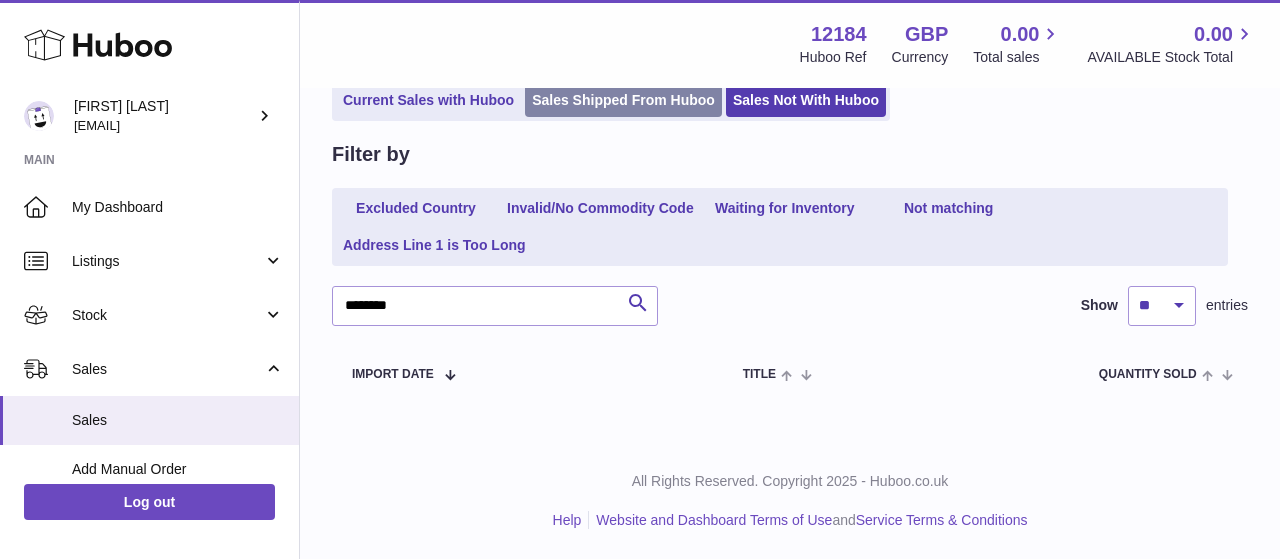click on "Sales Shipped From Huboo" at bounding box center [623, 100] 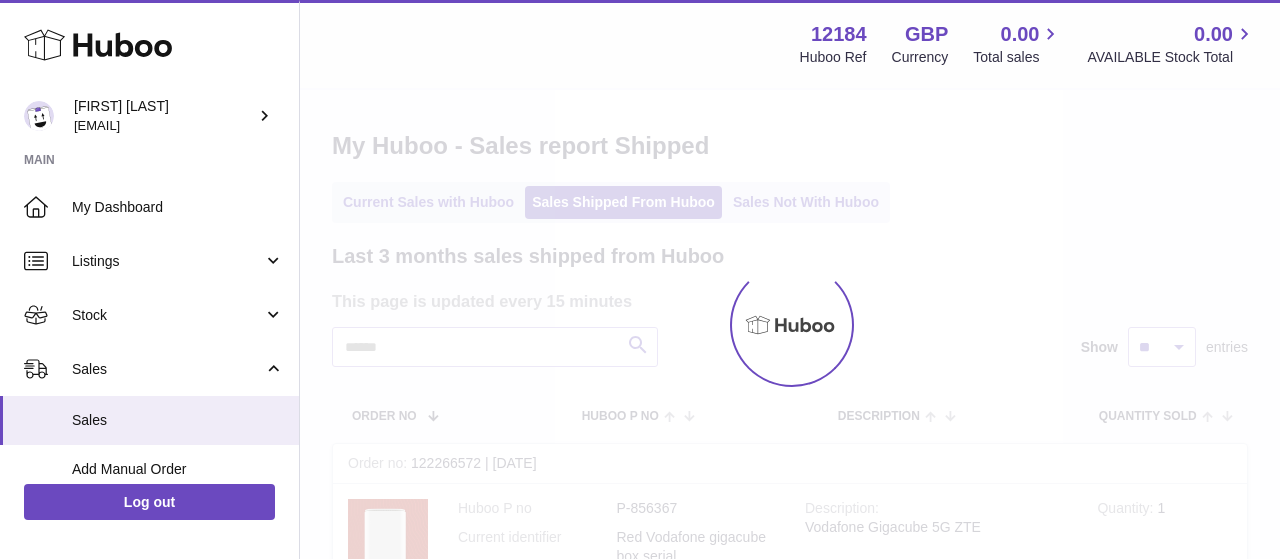 scroll, scrollTop: 0, scrollLeft: 0, axis: both 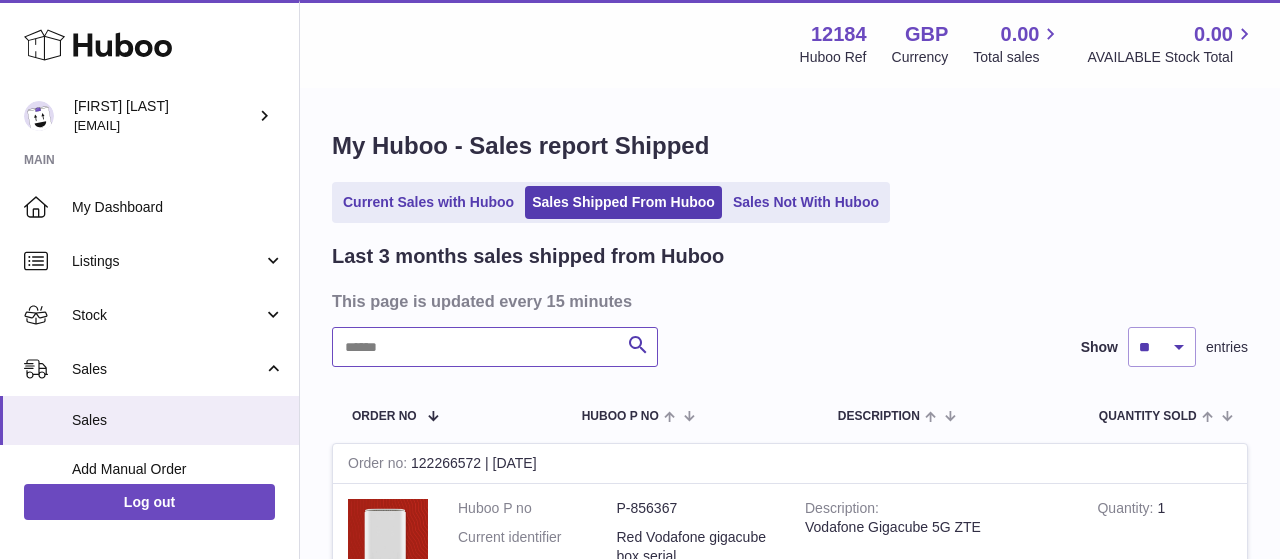 click at bounding box center [495, 347] 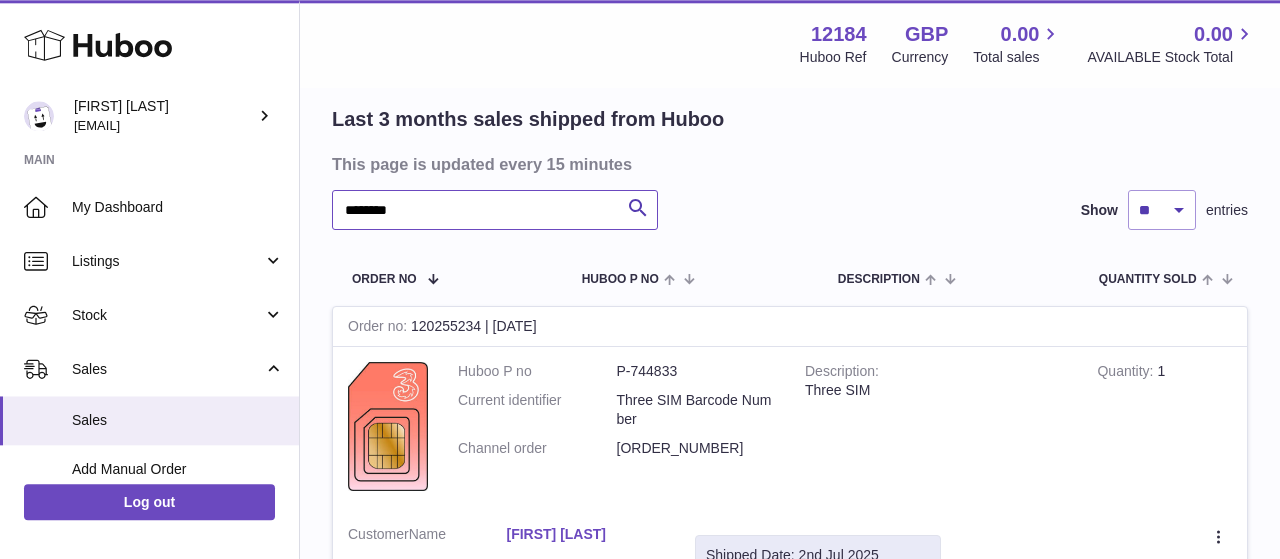 scroll, scrollTop: 86, scrollLeft: 0, axis: vertical 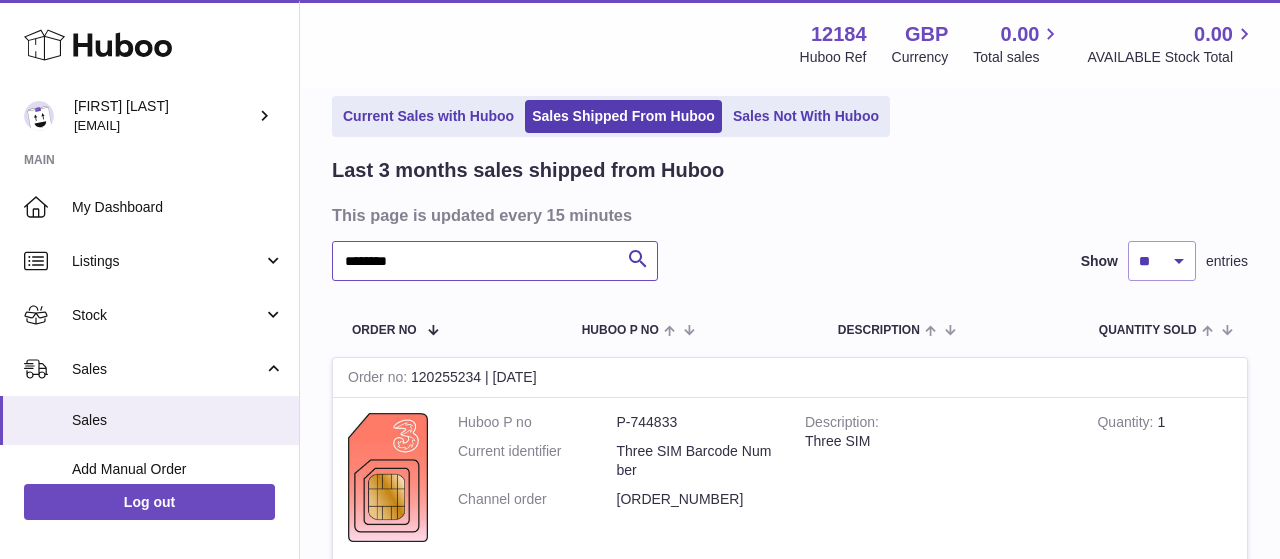 type on "********" 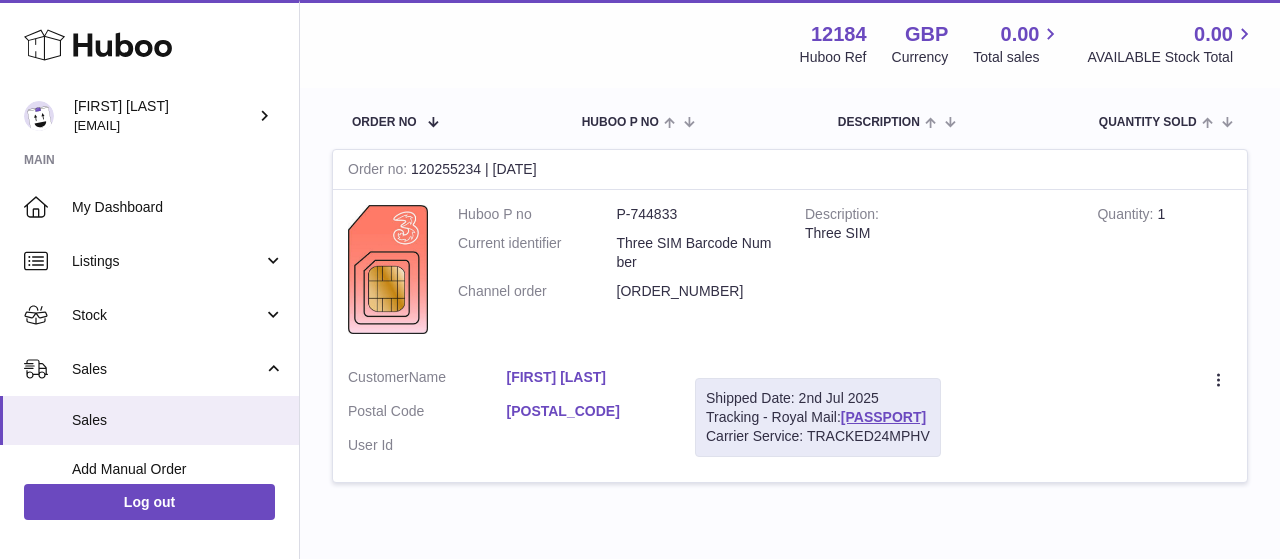 scroll, scrollTop: 190, scrollLeft: 0, axis: vertical 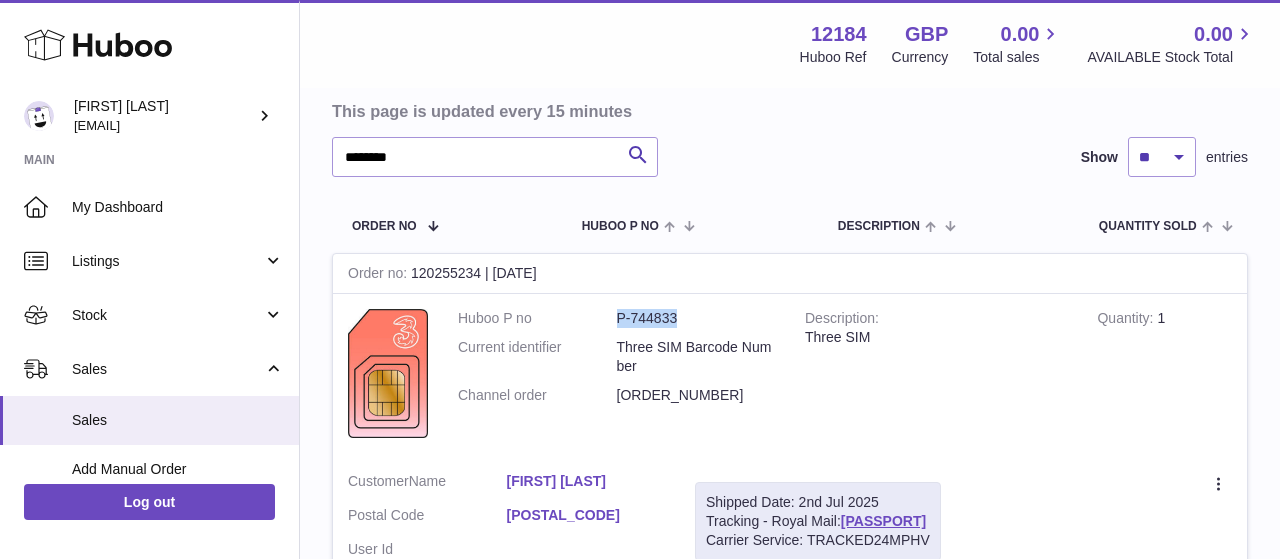 drag, startPoint x: 612, startPoint y: 317, endPoint x: 681, endPoint y: 314, distance: 69.065186 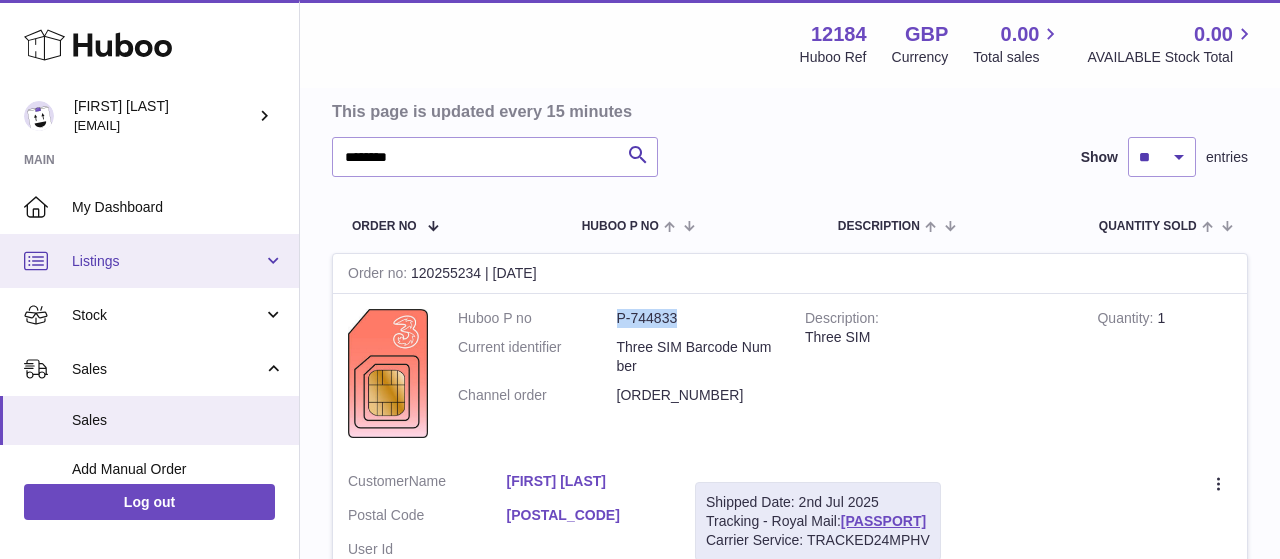 click on "Listings" at bounding box center (167, 261) 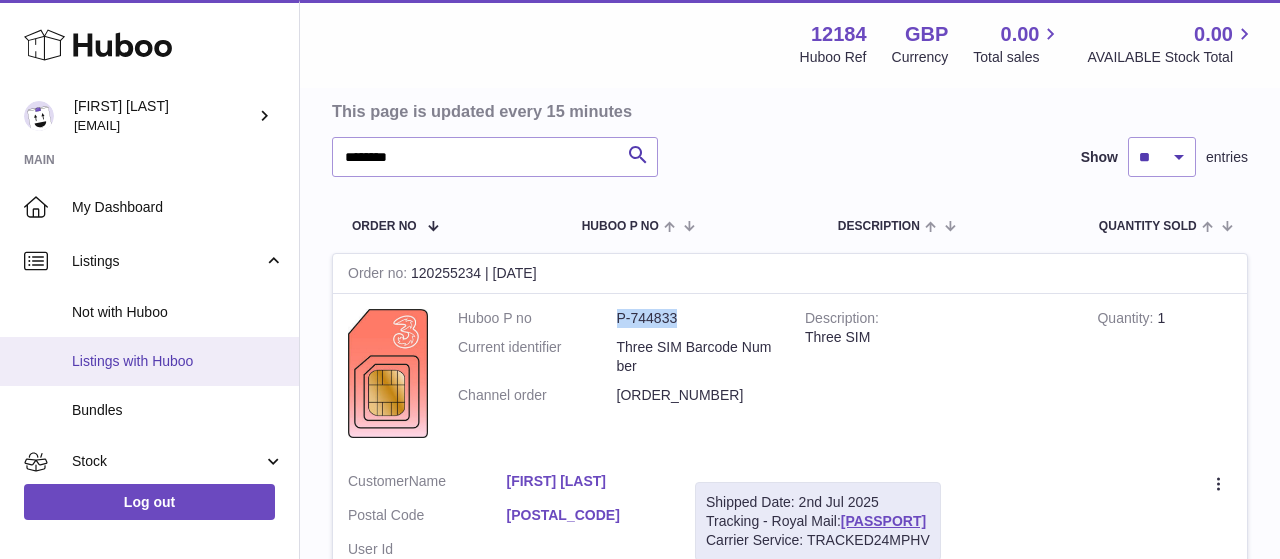 click on "Listings with Huboo" at bounding box center [178, 361] 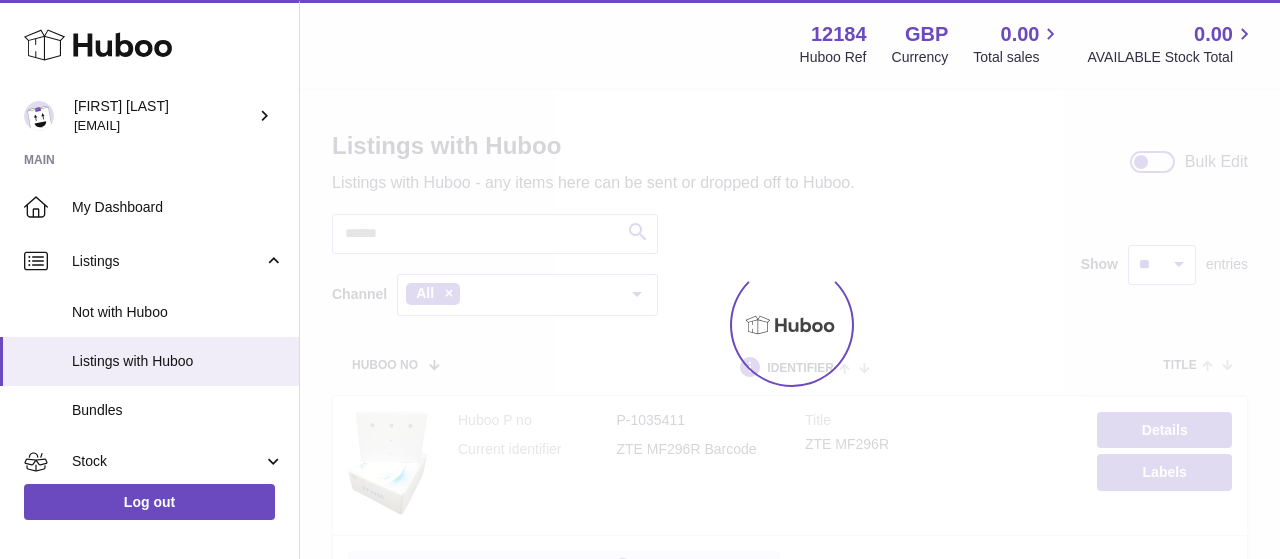 scroll, scrollTop: 0, scrollLeft: 0, axis: both 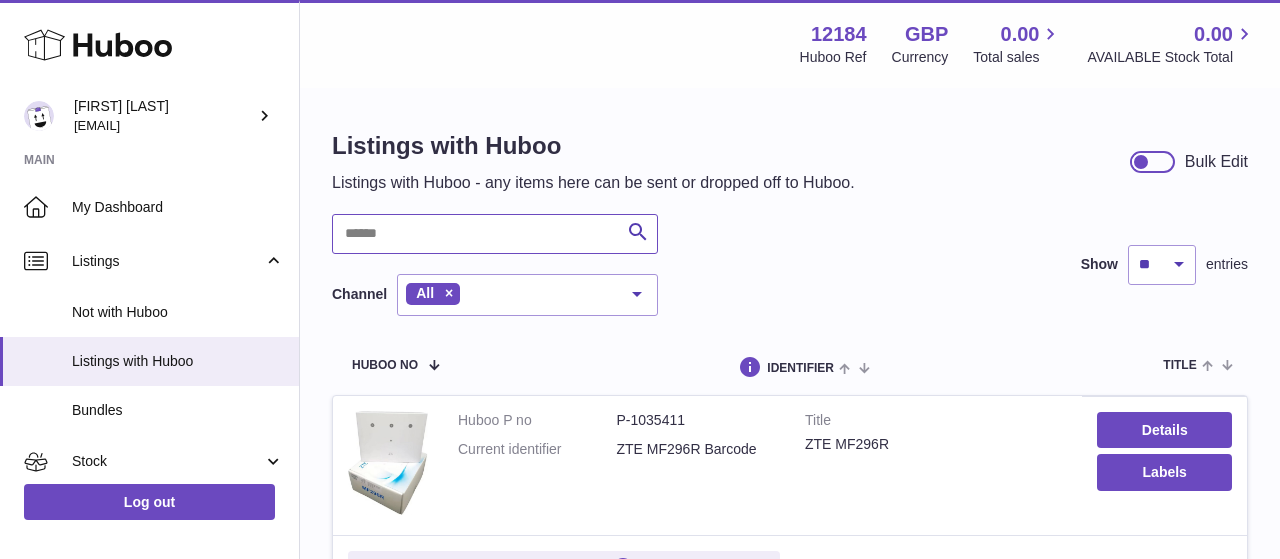 click at bounding box center (495, 234) 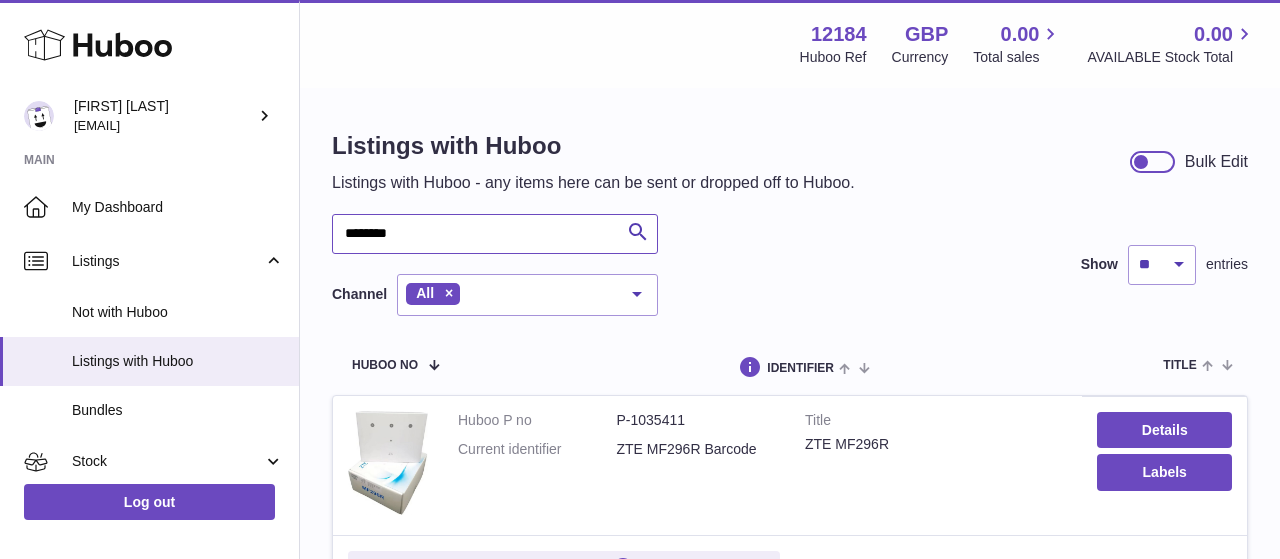 type on "********" 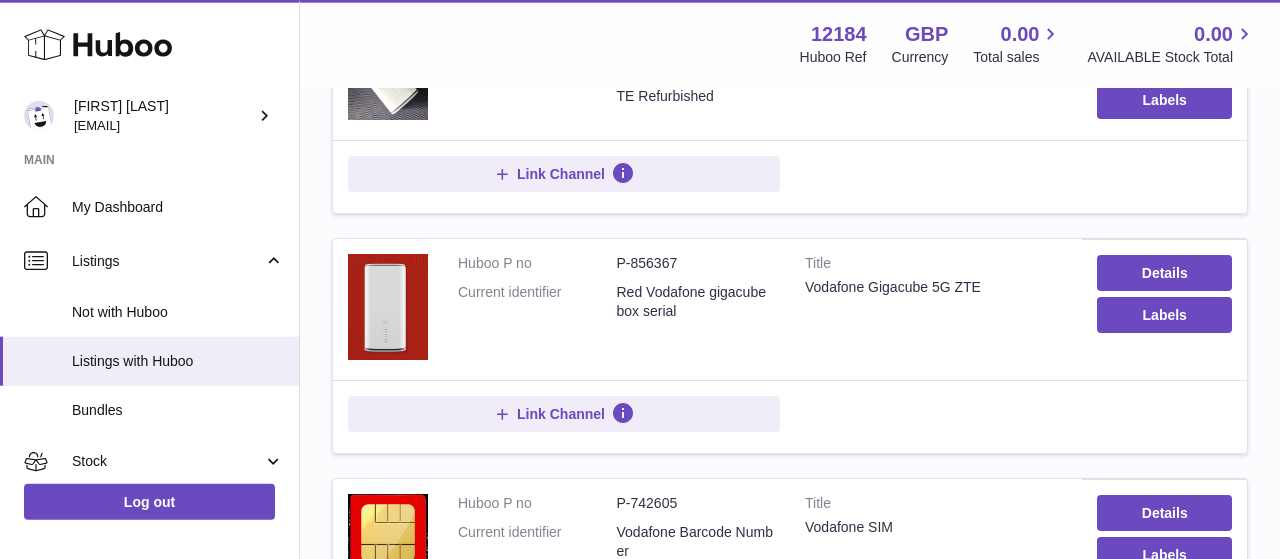 scroll, scrollTop: 286, scrollLeft: 0, axis: vertical 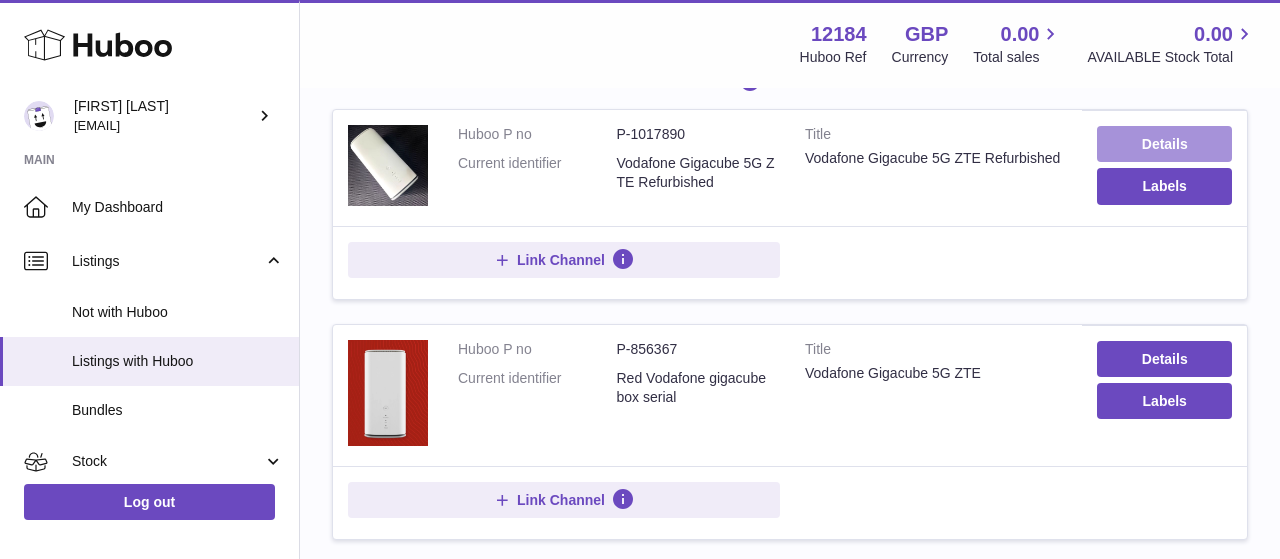 click on "Details" at bounding box center [1164, 144] 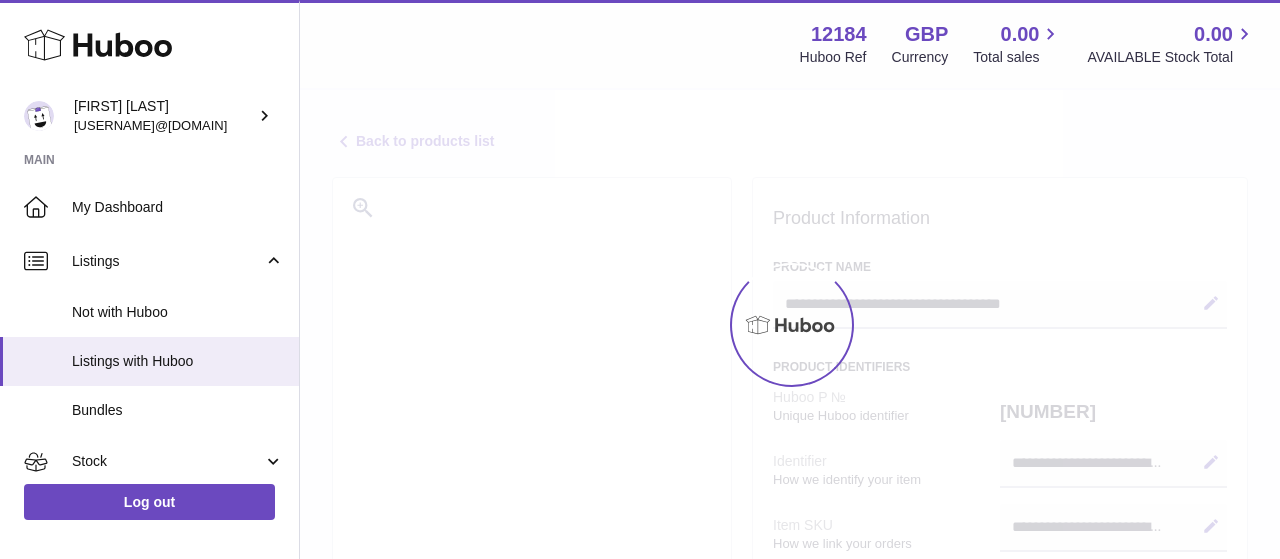 select 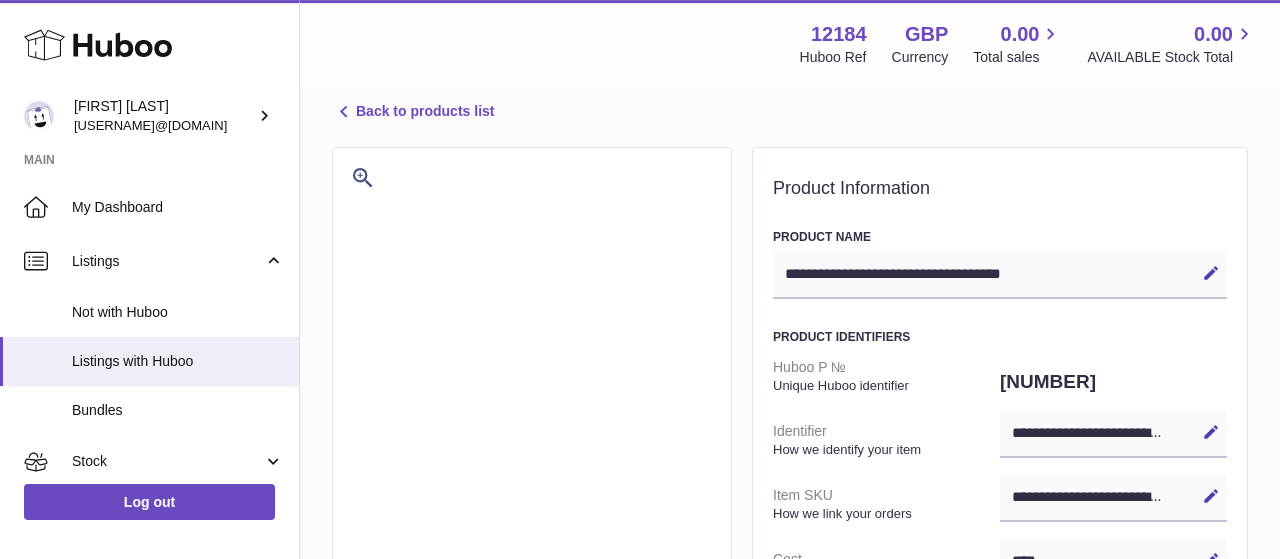 scroll, scrollTop: 0, scrollLeft: 0, axis: both 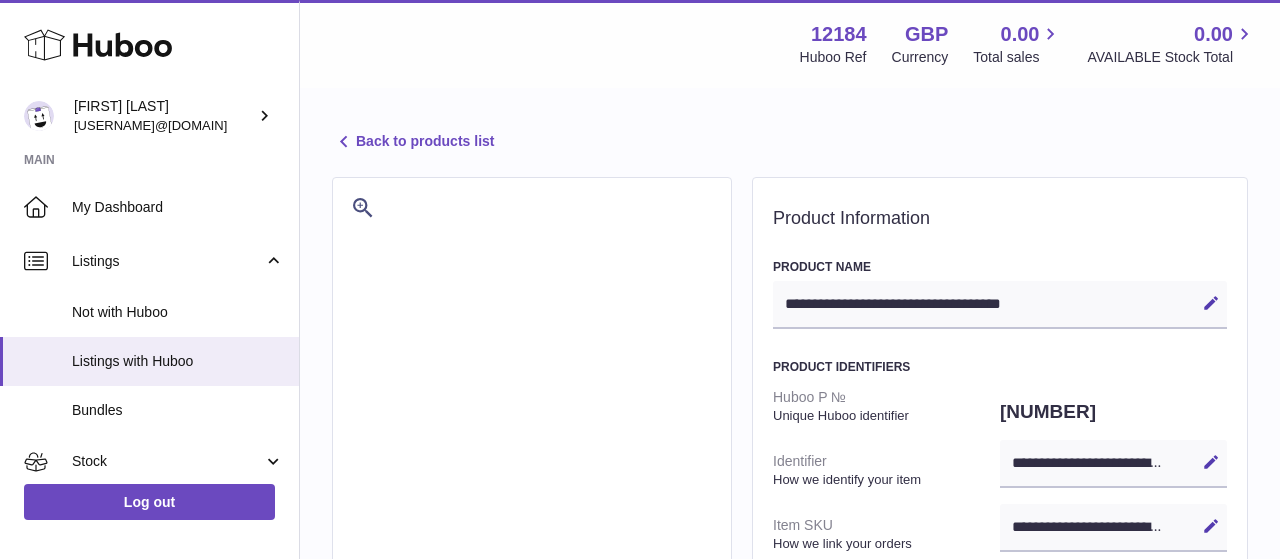 click at bounding box center (344, 142) 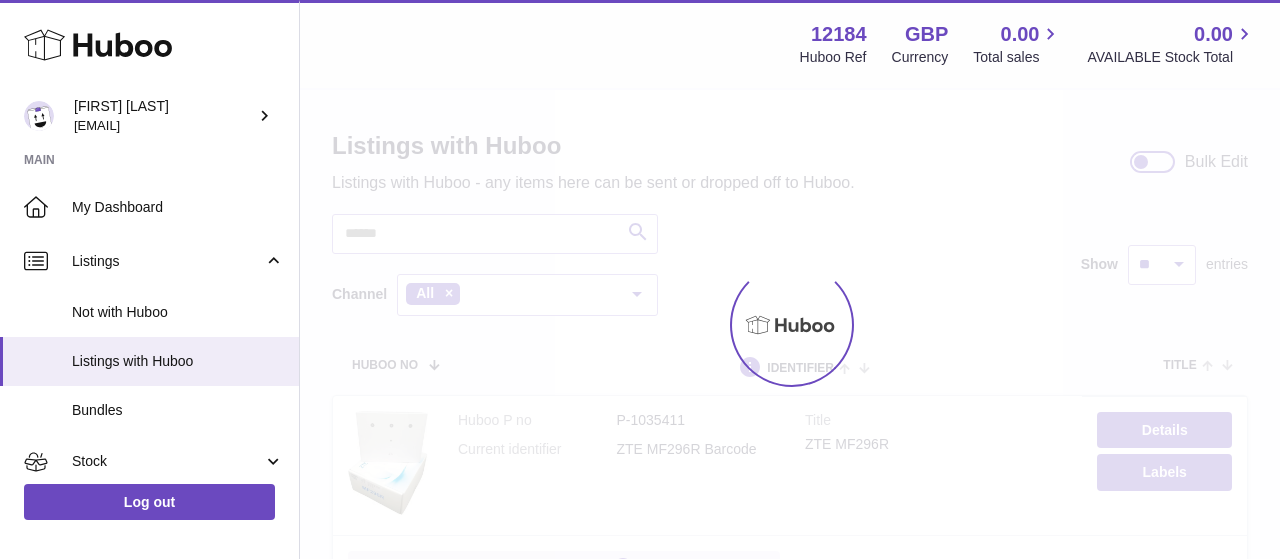 scroll, scrollTop: 0, scrollLeft: 0, axis: both 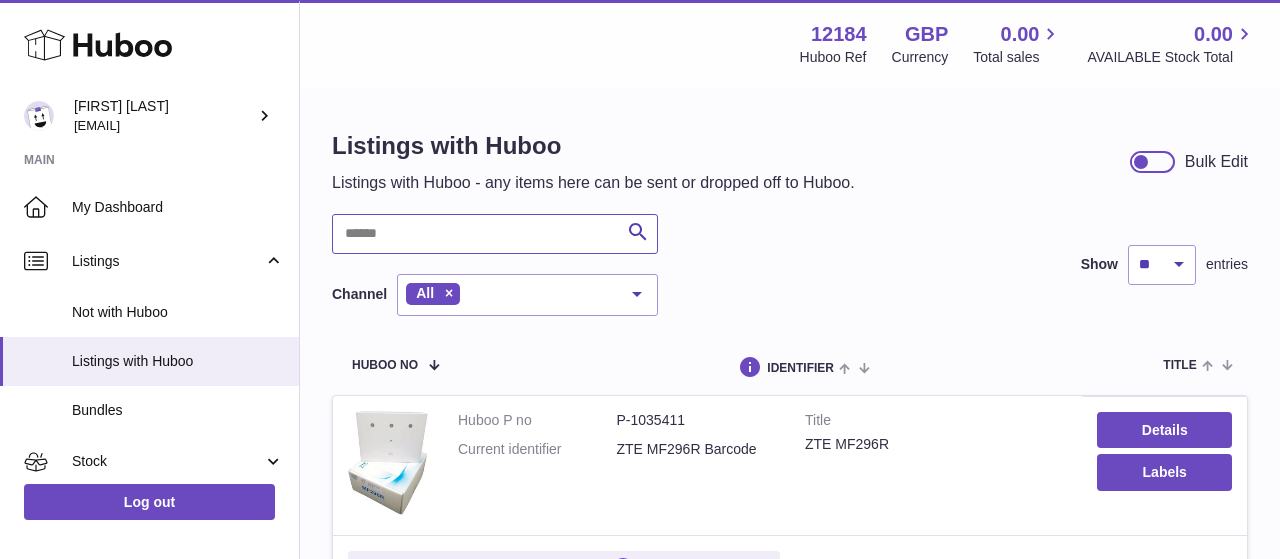 click at bounding box center (495, 234) 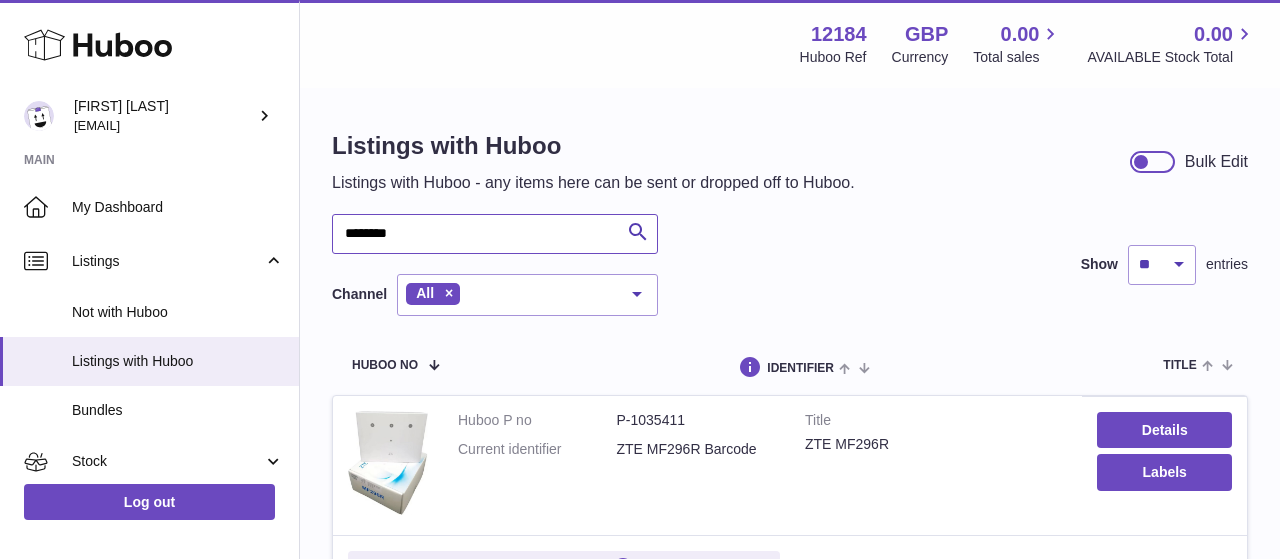 type on "********" 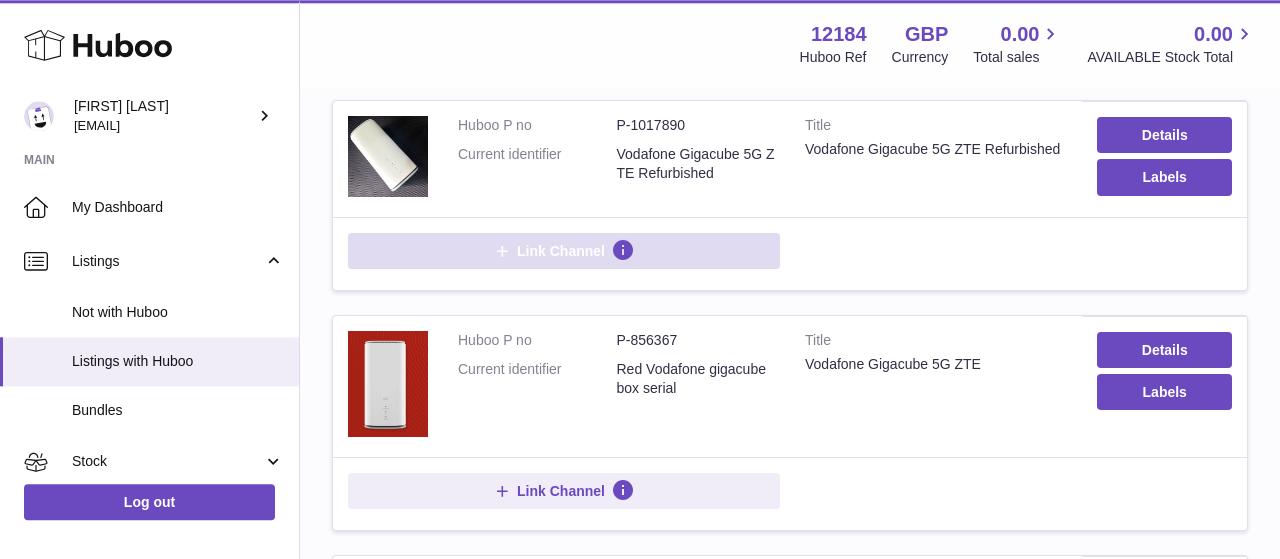 scroll, scrollTop: 312, scrollLeft: 0, axis: vertical 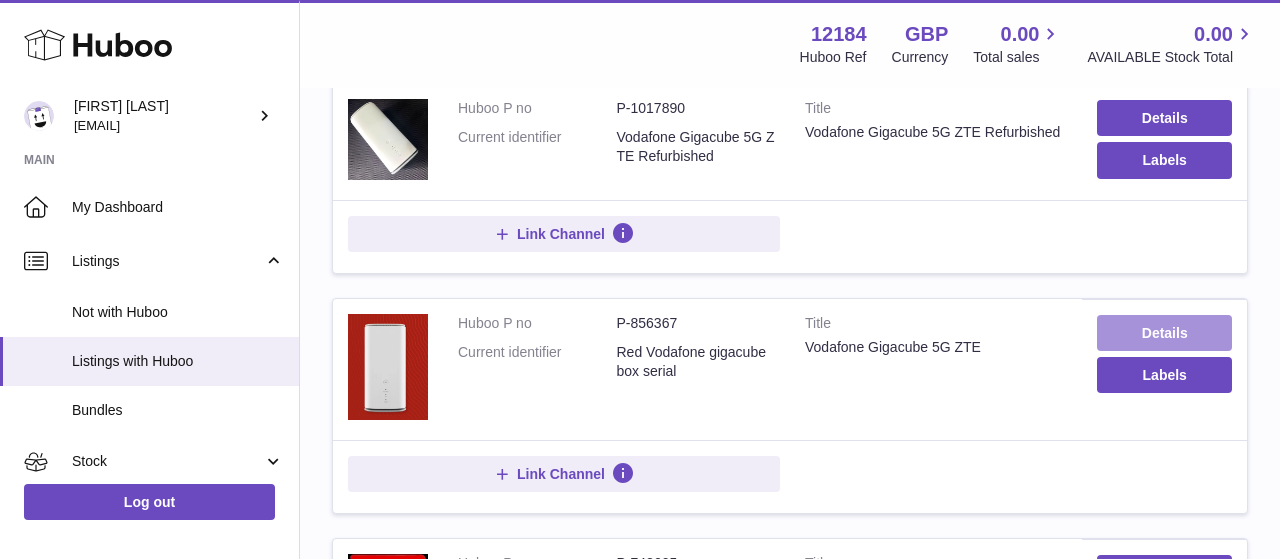 click on "Details" at bounding box center [1164, 333] 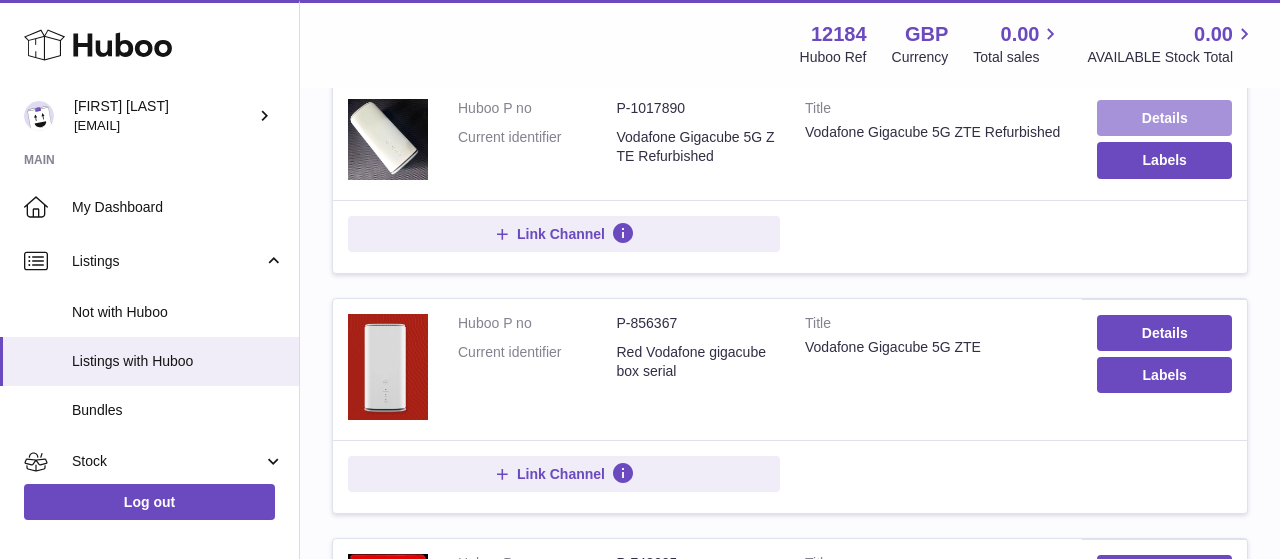 click on "Details" at bounding box center (1164, 118) 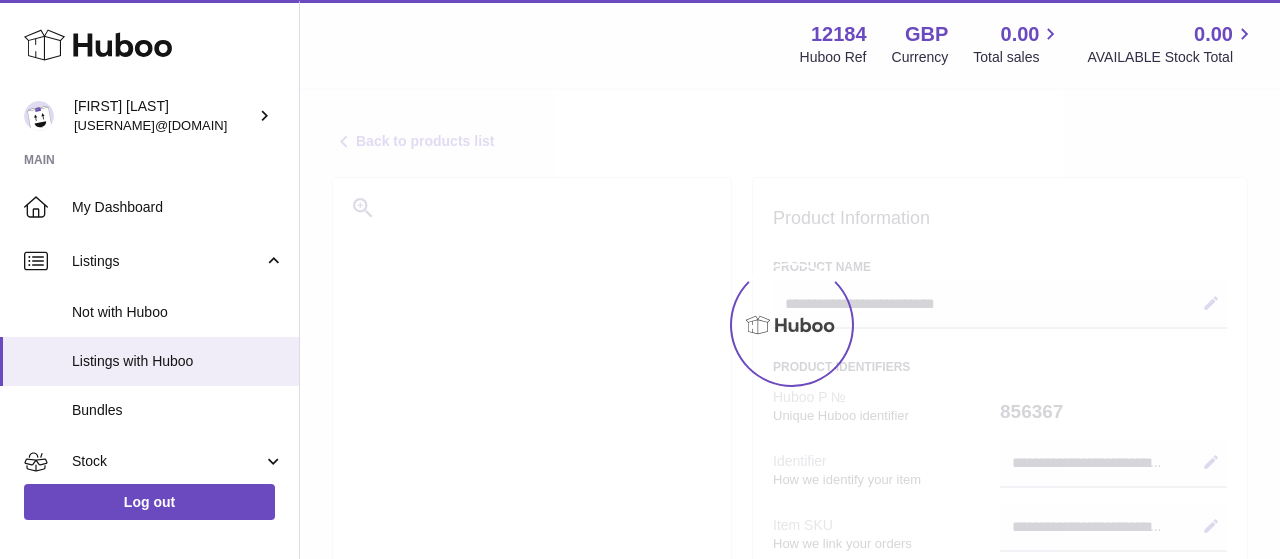 select 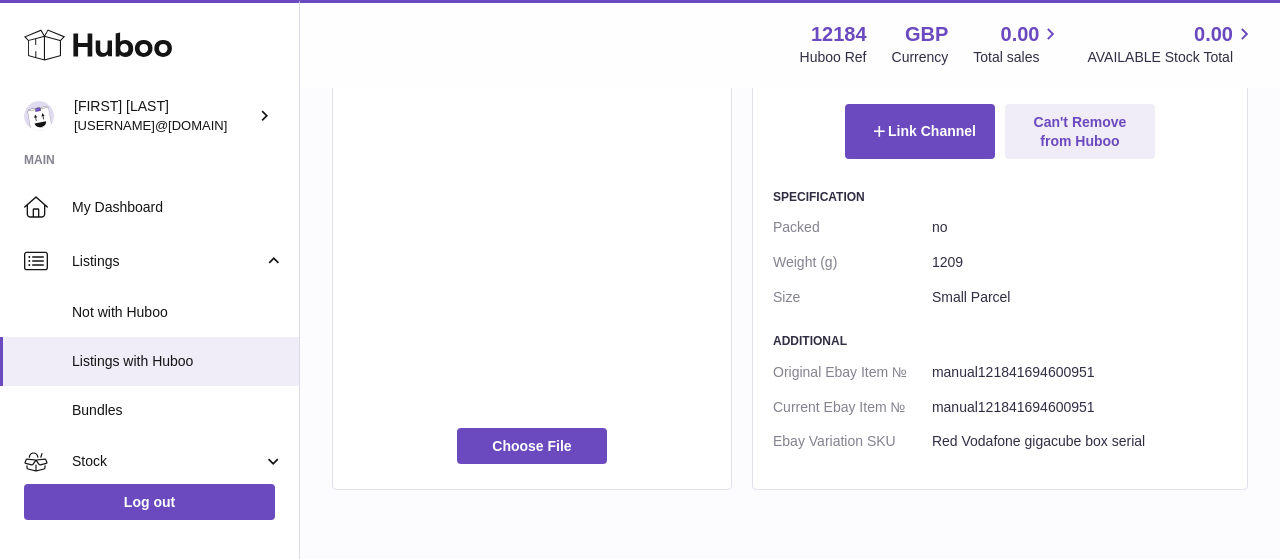 scroll, scrollTop: 1128, scrollLeft: 0, axis: vertical 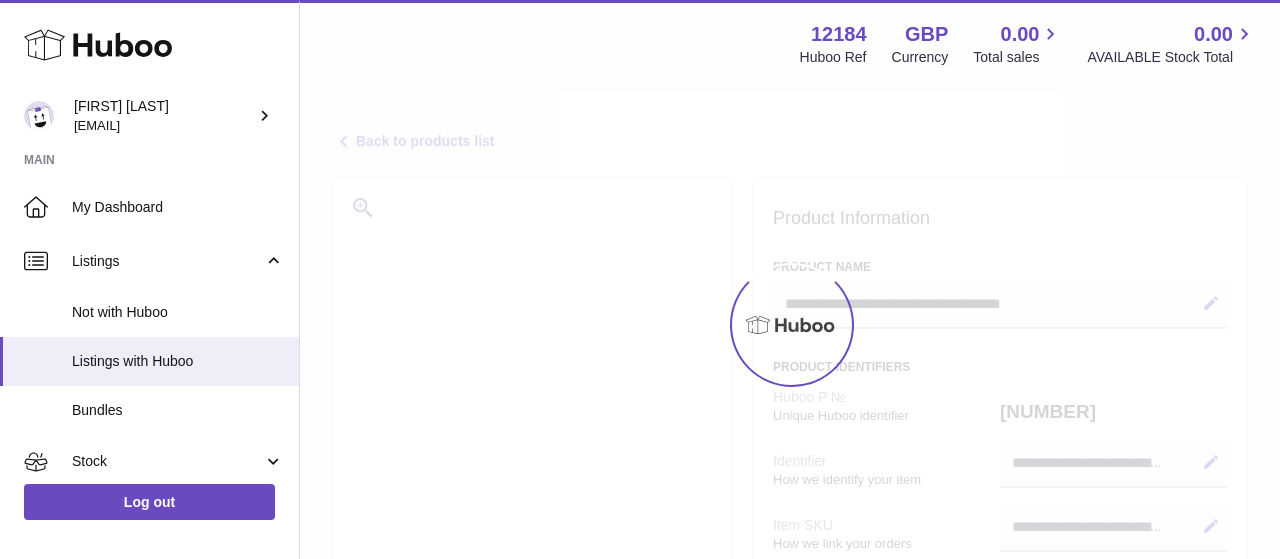 select 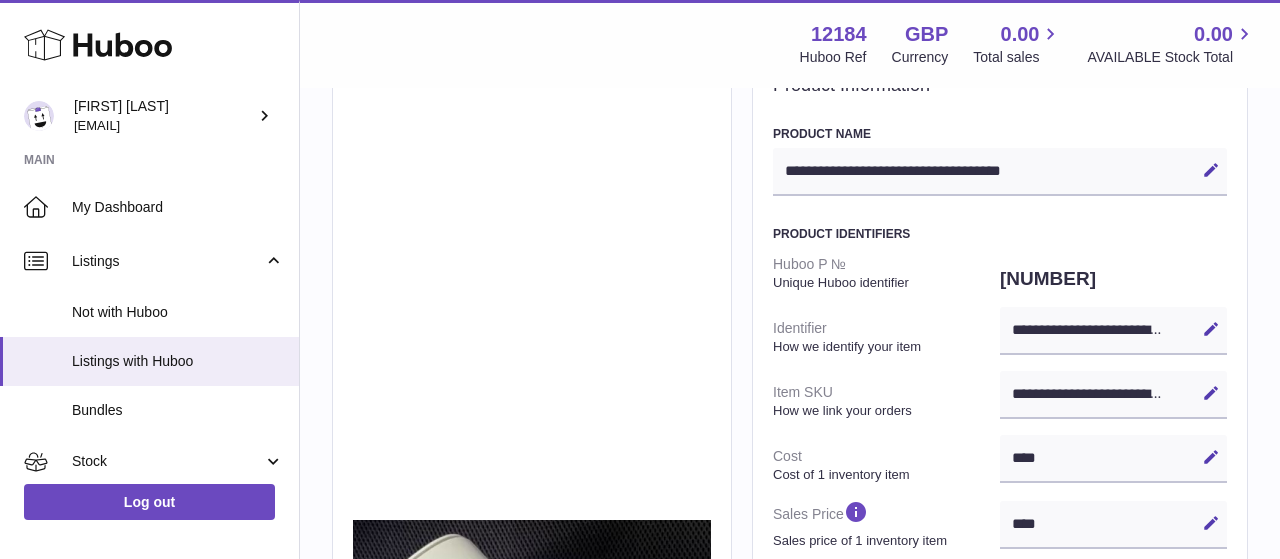scroll, scrollTop: 0, scrollLeft: 0, axis: both 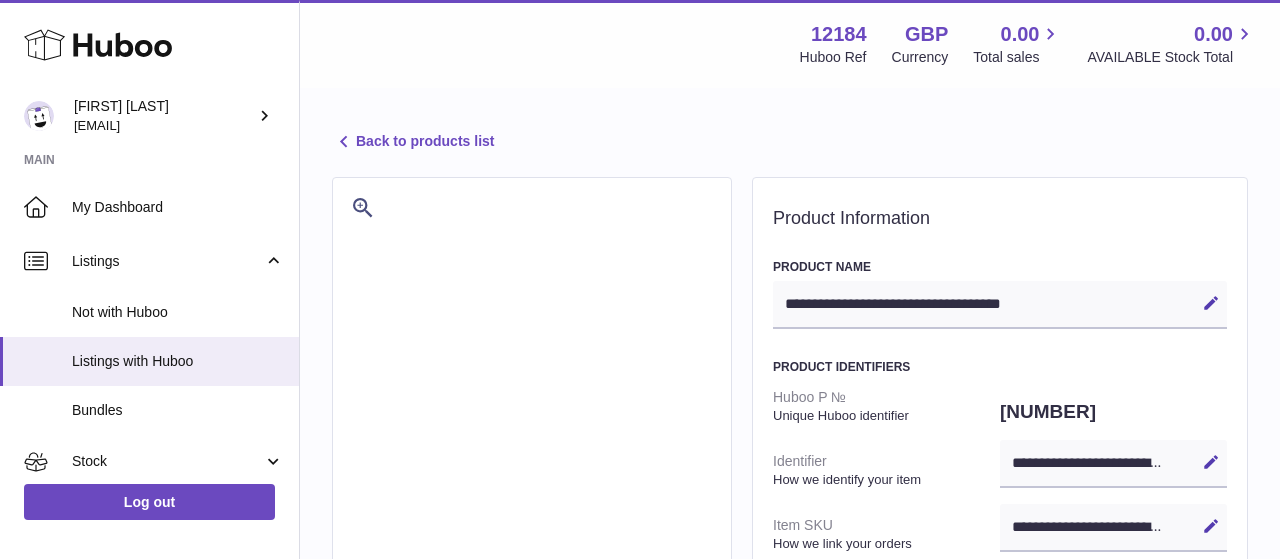 click on "Back to products list" at bounding box center (413, 142) 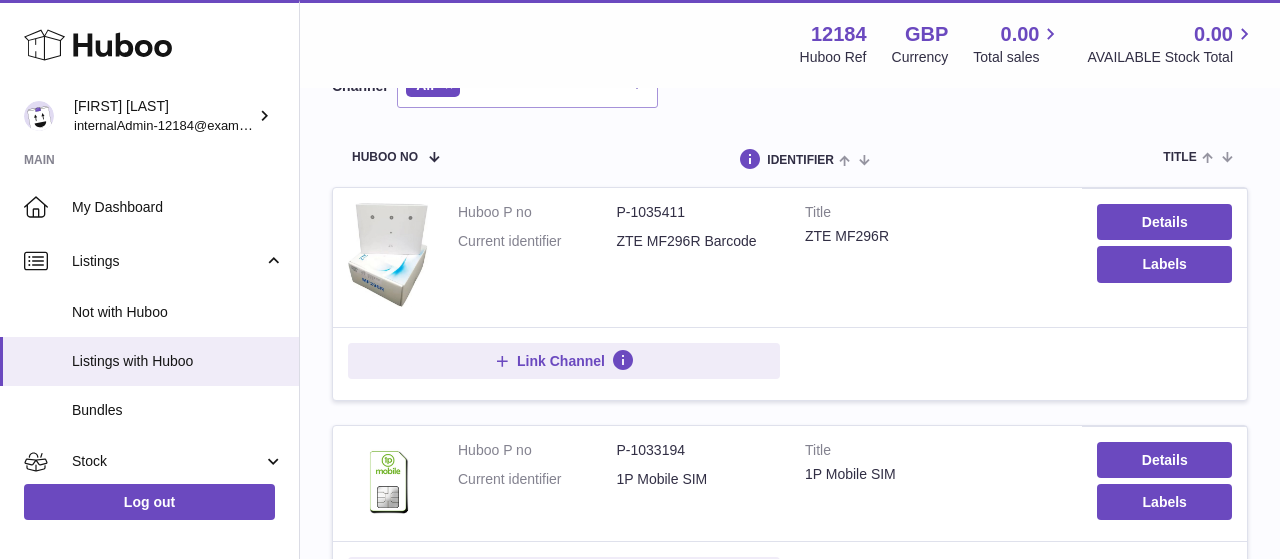 scroll, scrollTop: 0, scrollLeft: 0, axis: both 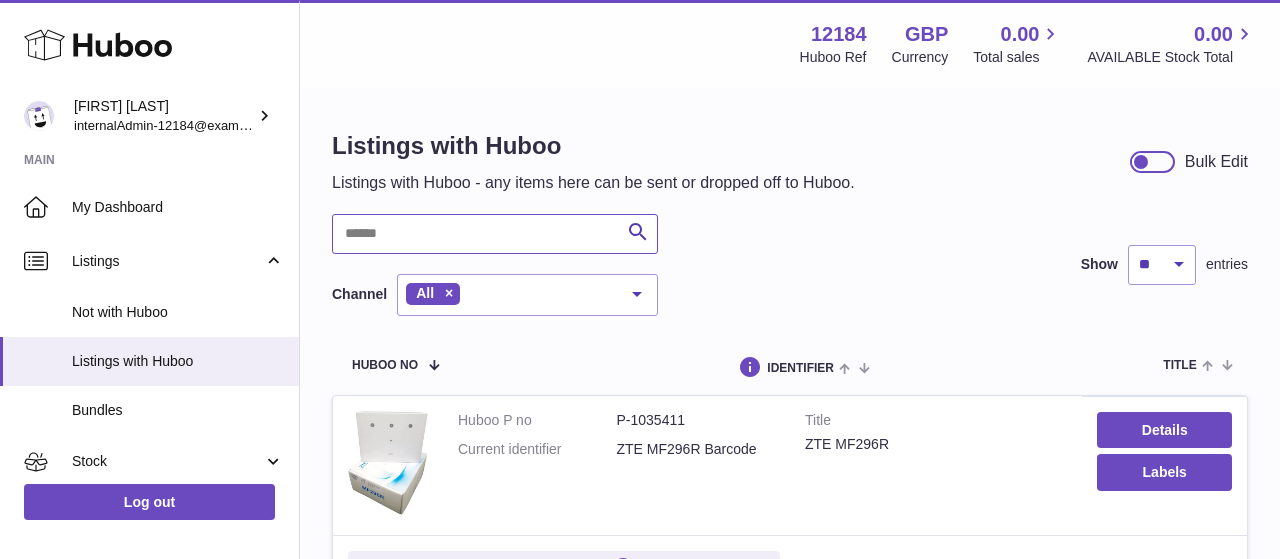 drag, startPoint x: 595, startPoint y: 223, endPoint x: 563, endPoint y: 215, distance: 32.984844 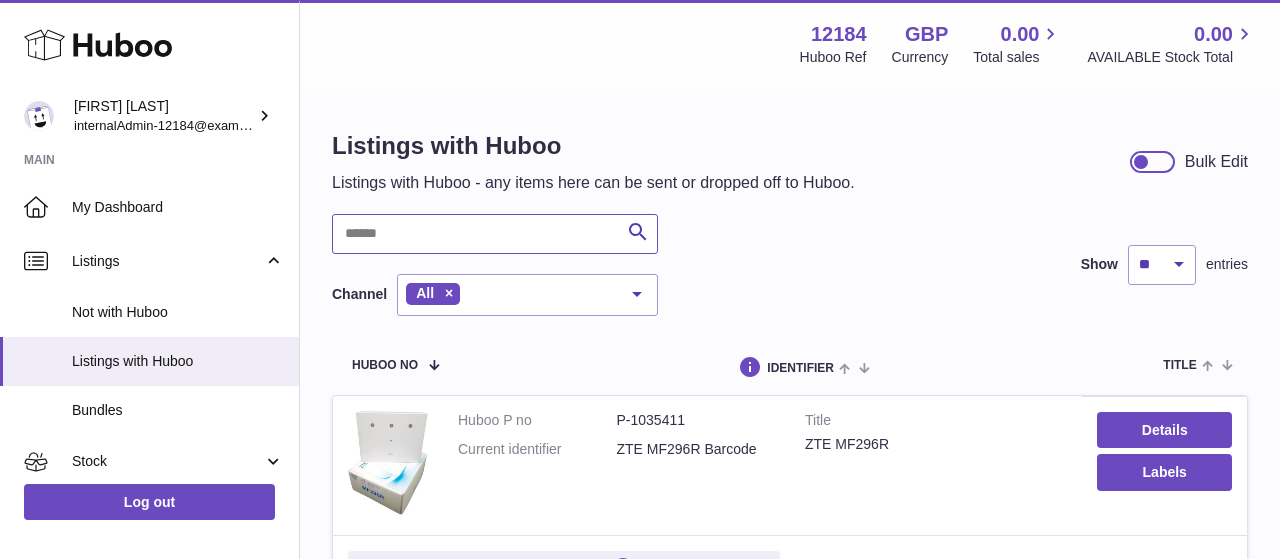 click at bounding box center (495, 234) 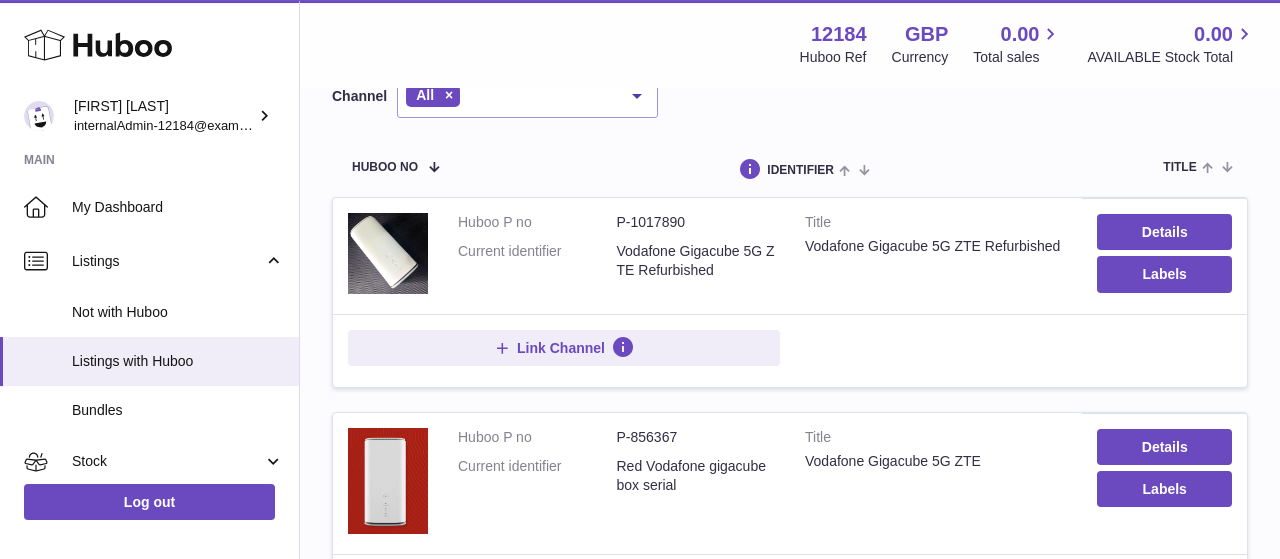 scroll, scrollTop: 312, scrollLeft: 0, axis: vertical 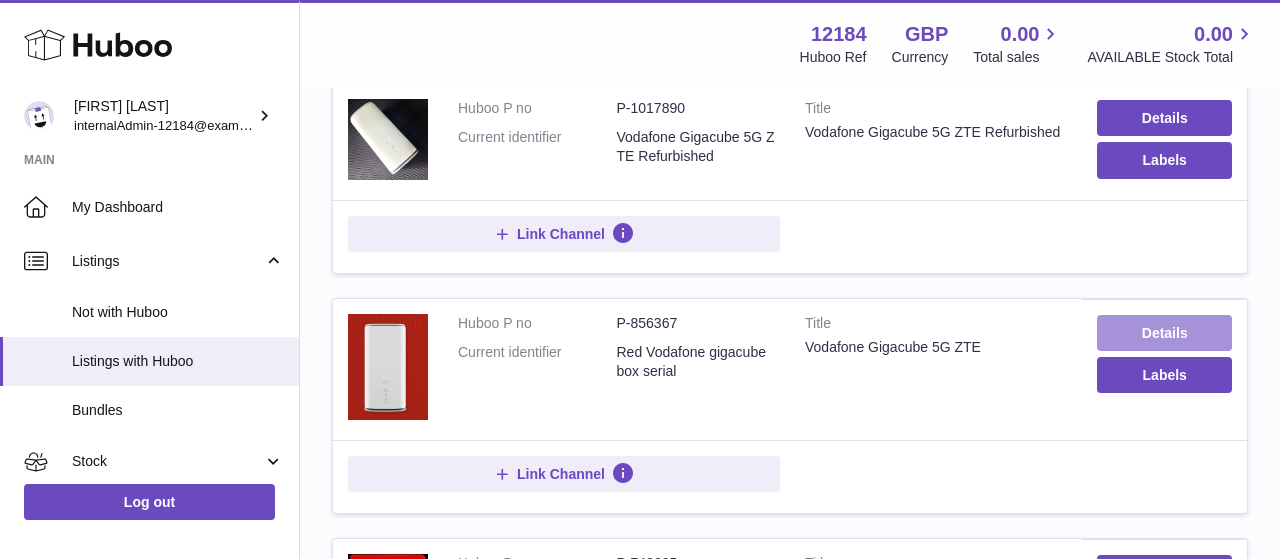 type on "********" 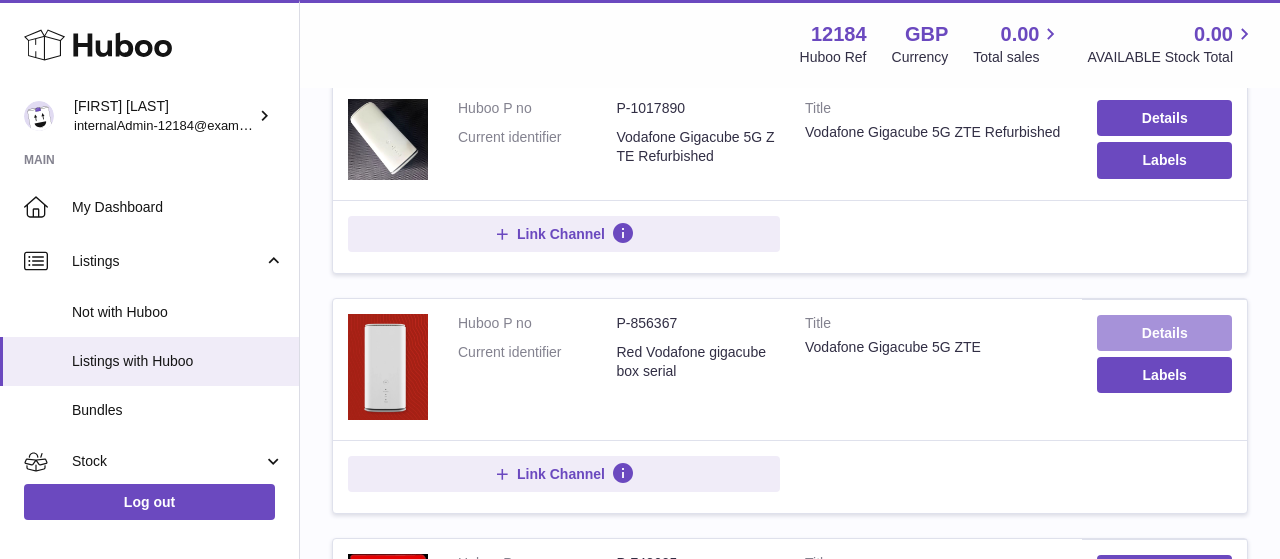 click on "Details" at bounding box center [1164, 333] 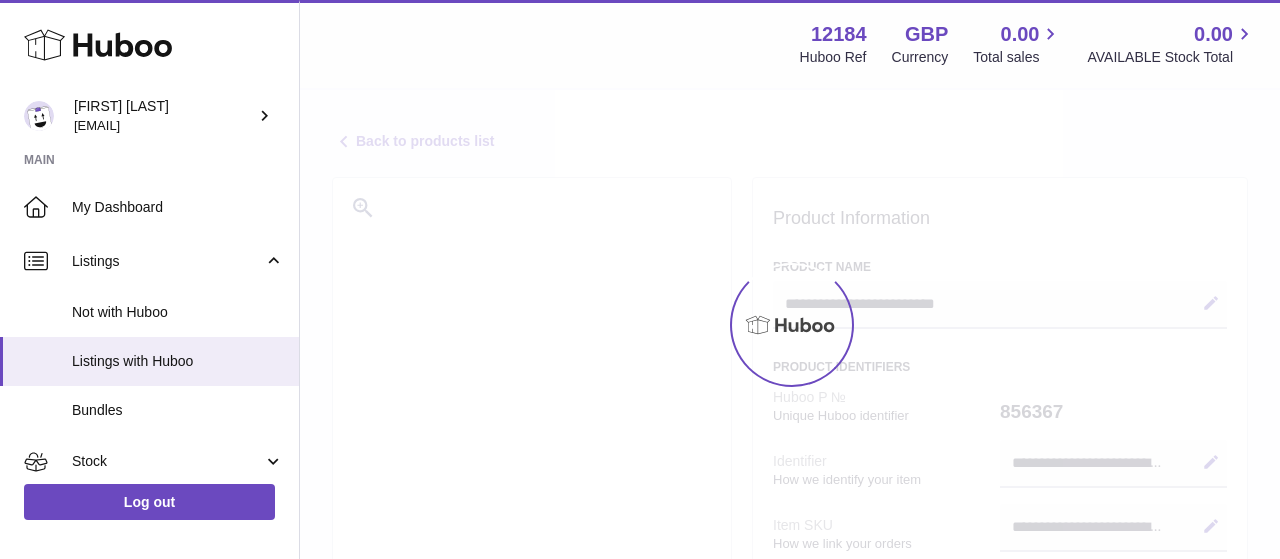 select 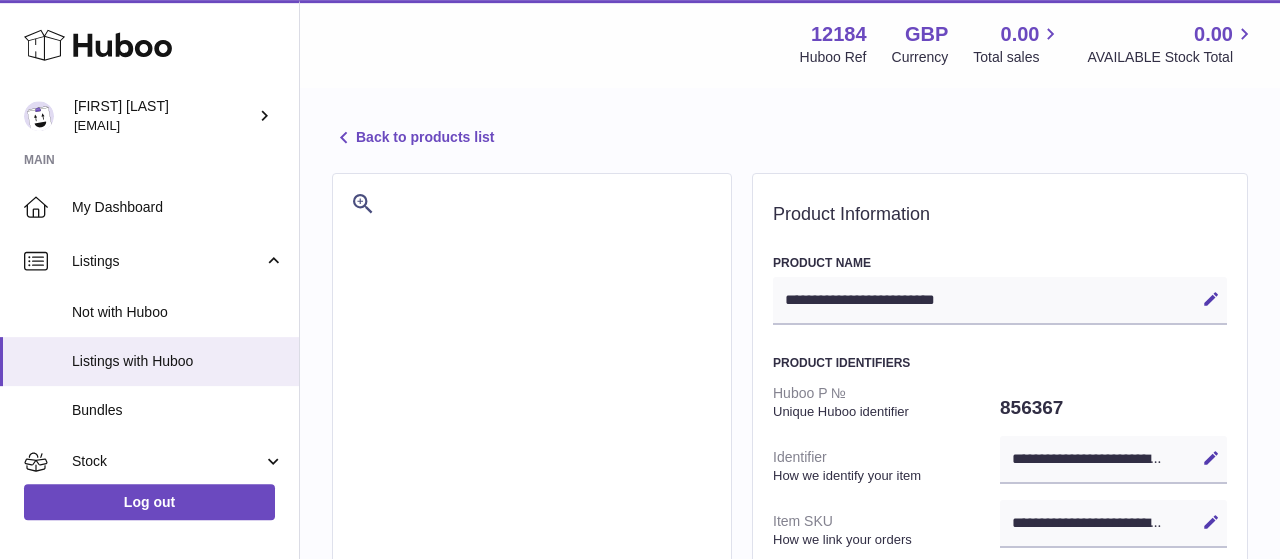 scroll, scrollTop: 0, scrollLeft: 0, axis: both 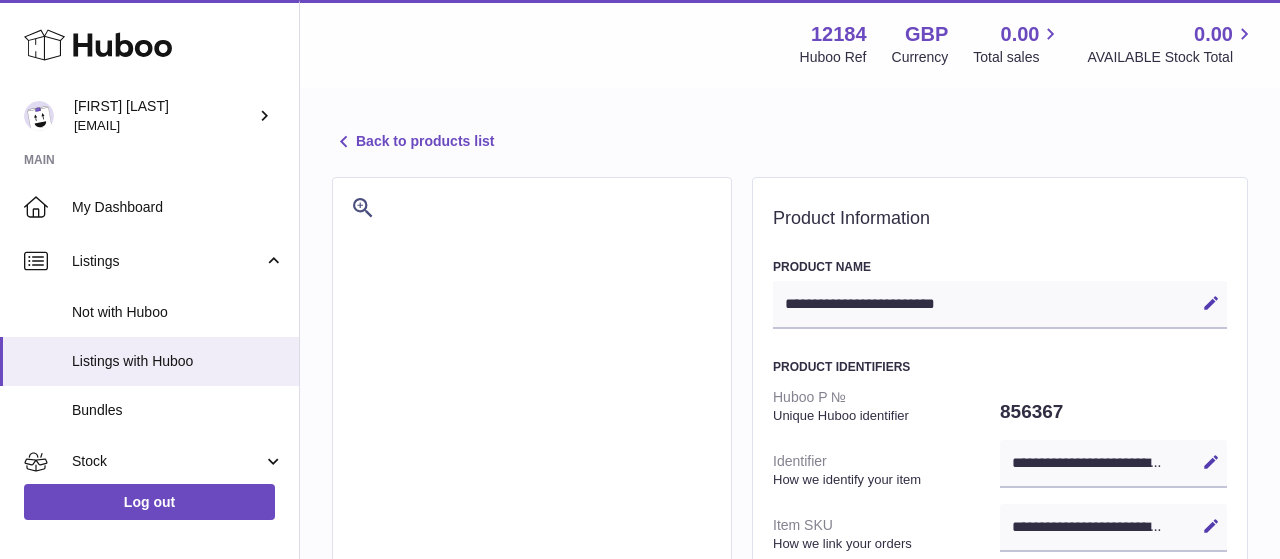 click on "Back to products list" at bounding box center [413, 142] 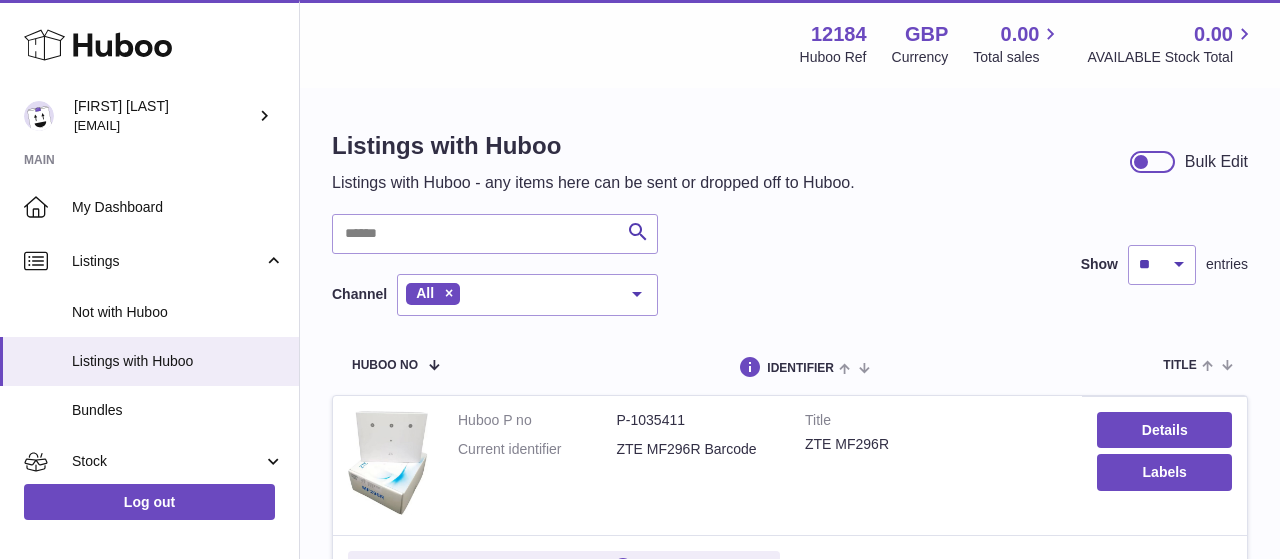 scroll, scrollTop: 0, scrollLeft: 0, axis: both 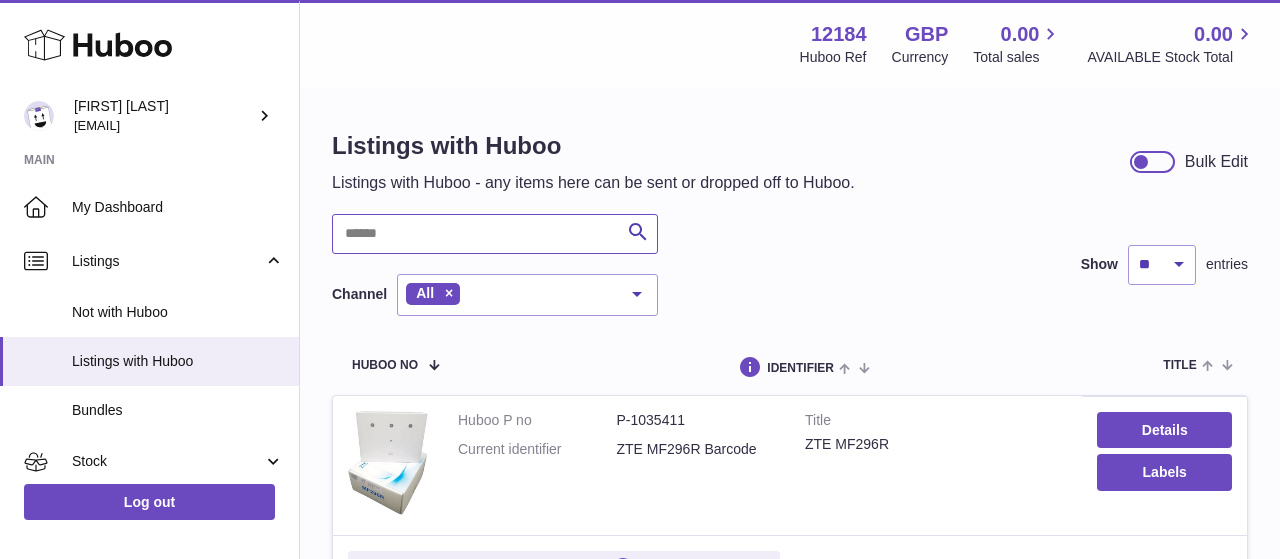 click at bounding box center (495, 234) 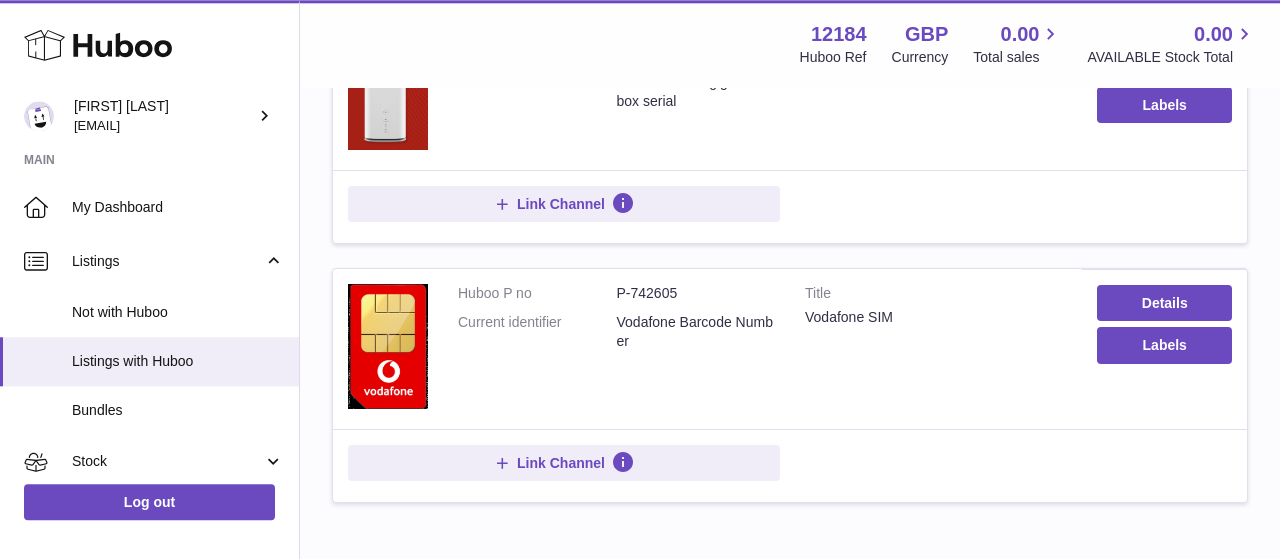 scroll, scrollTop: 624, scrollLeft: 0, axis: vertical 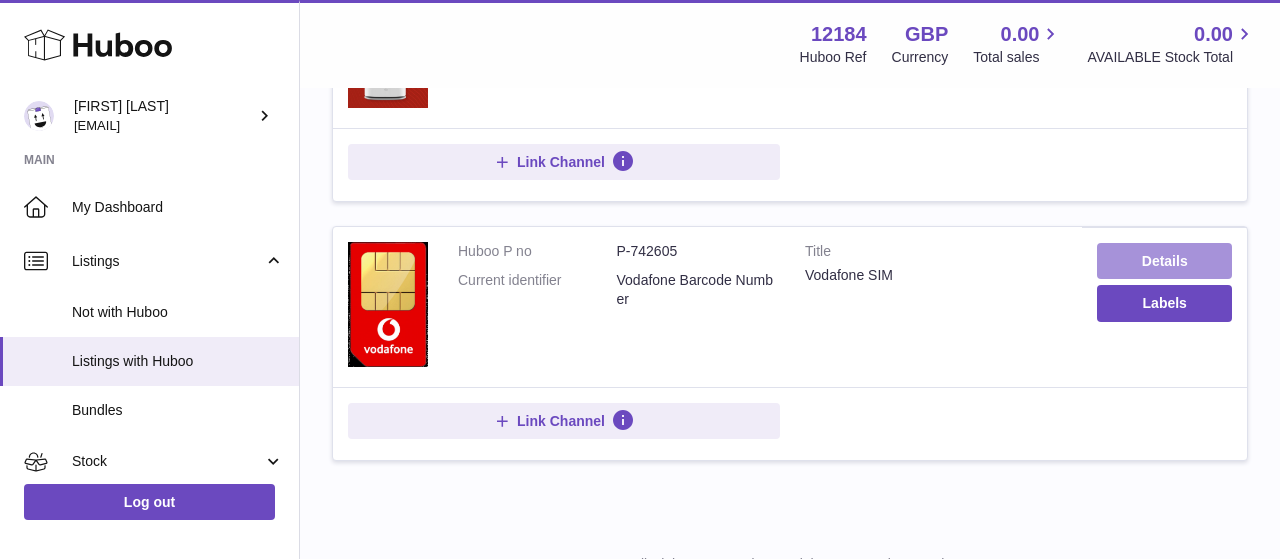 type on "********" 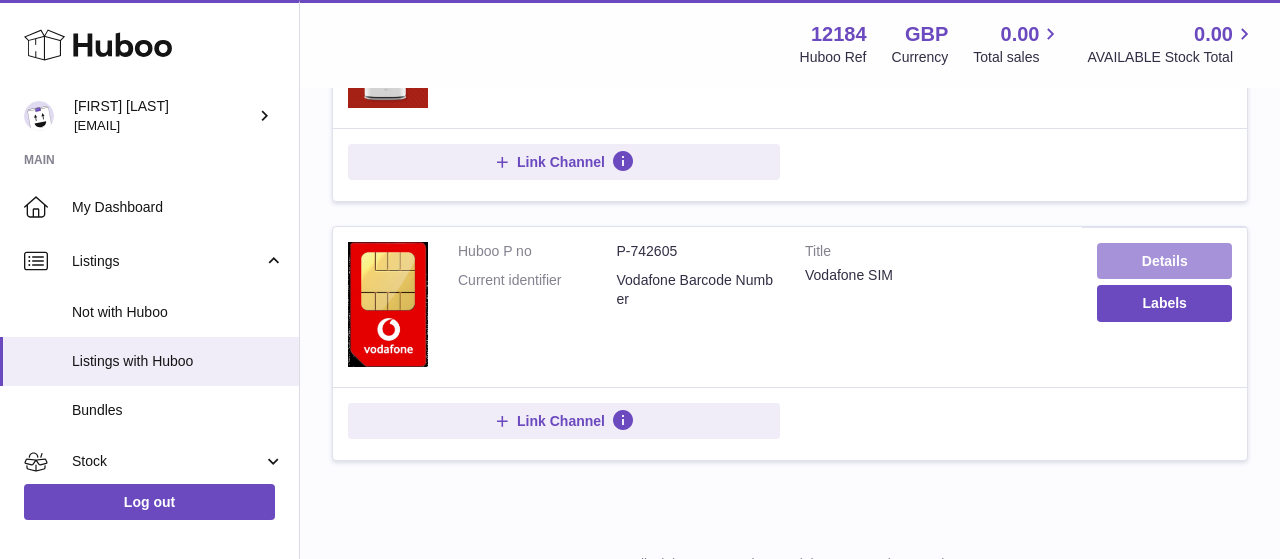 click on "Details" at bounding box center (1164, 261) 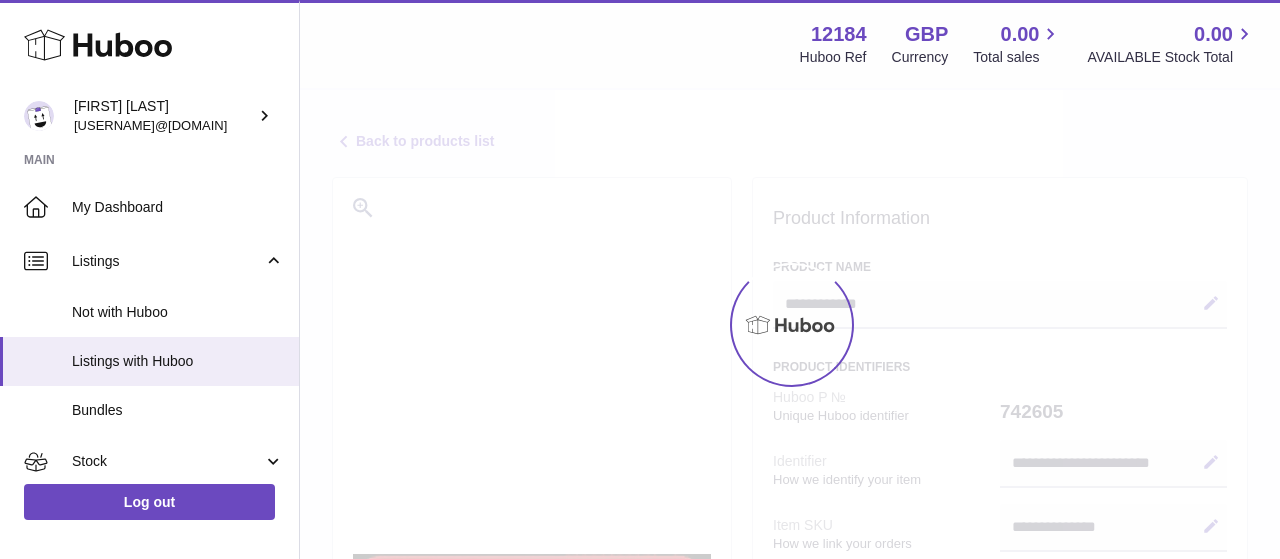 select 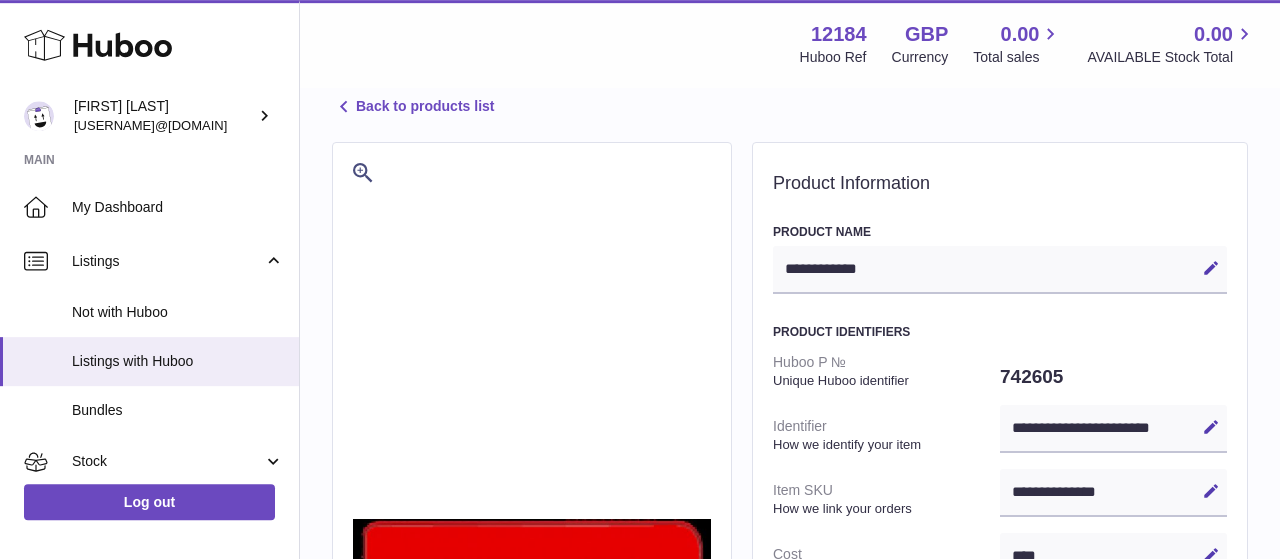 scroll, scrollTop: 0, scrollLeft: 0, axis: both 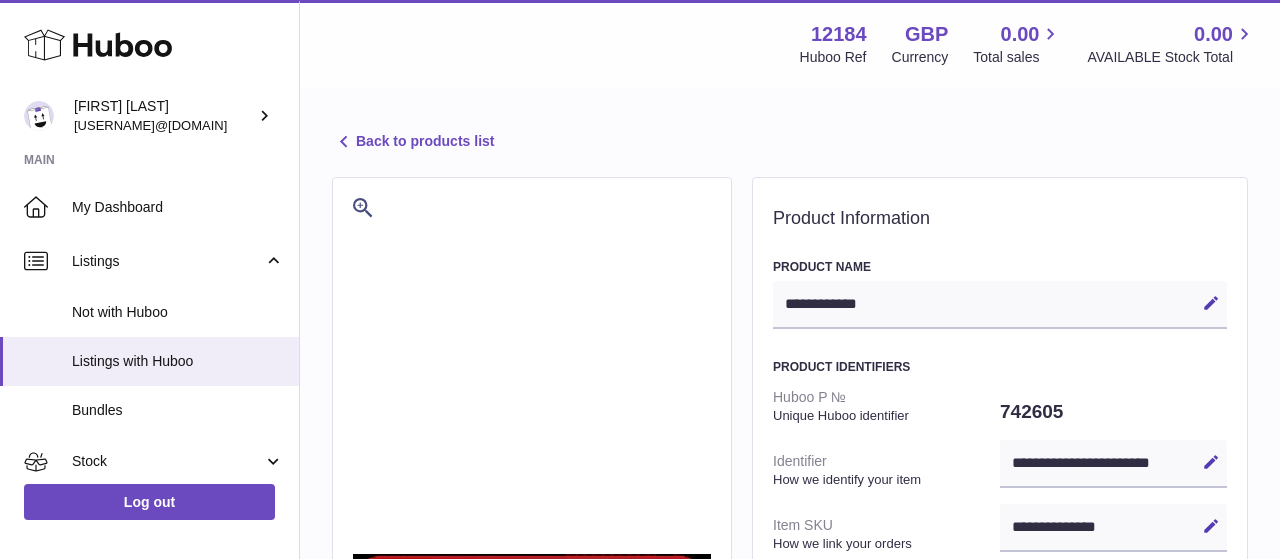 drag, startPoint x: 403, startPoint y: 148, endPoint x: 397, endPoint y: 158, distance: 11.661903 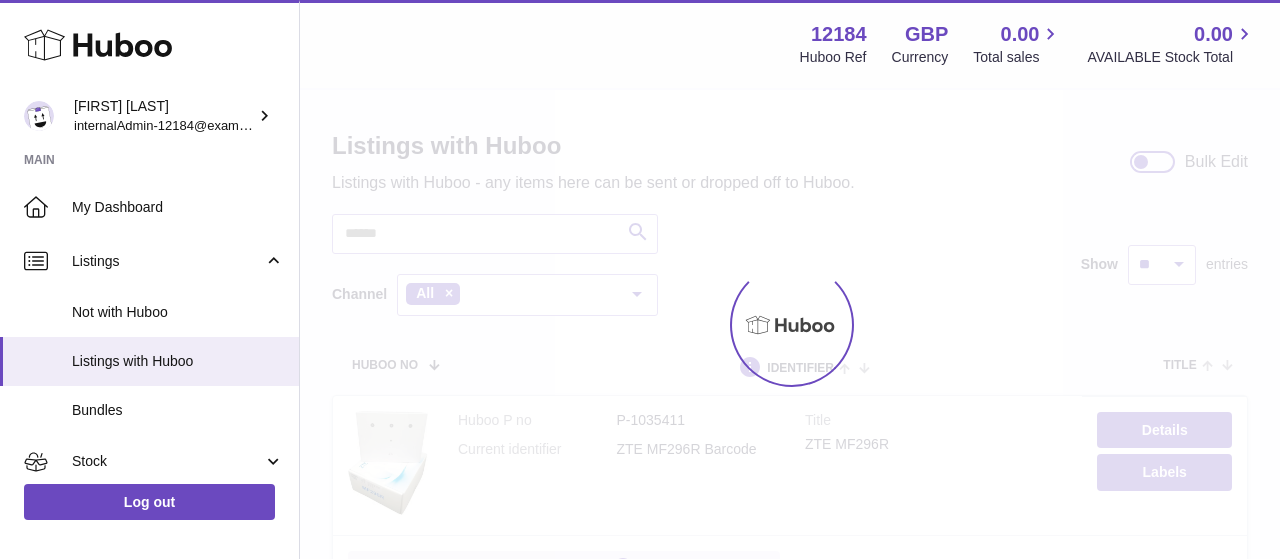 scroll, scrollTop: 0, scrollLeft: 0, axis: both 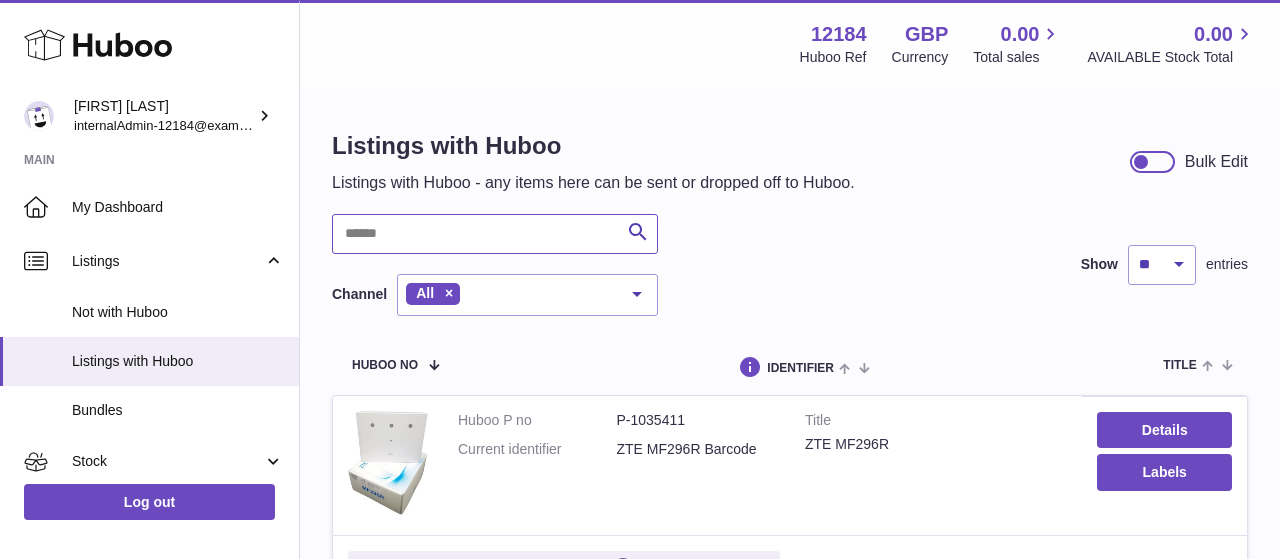 click at bounding box center [495, 234] 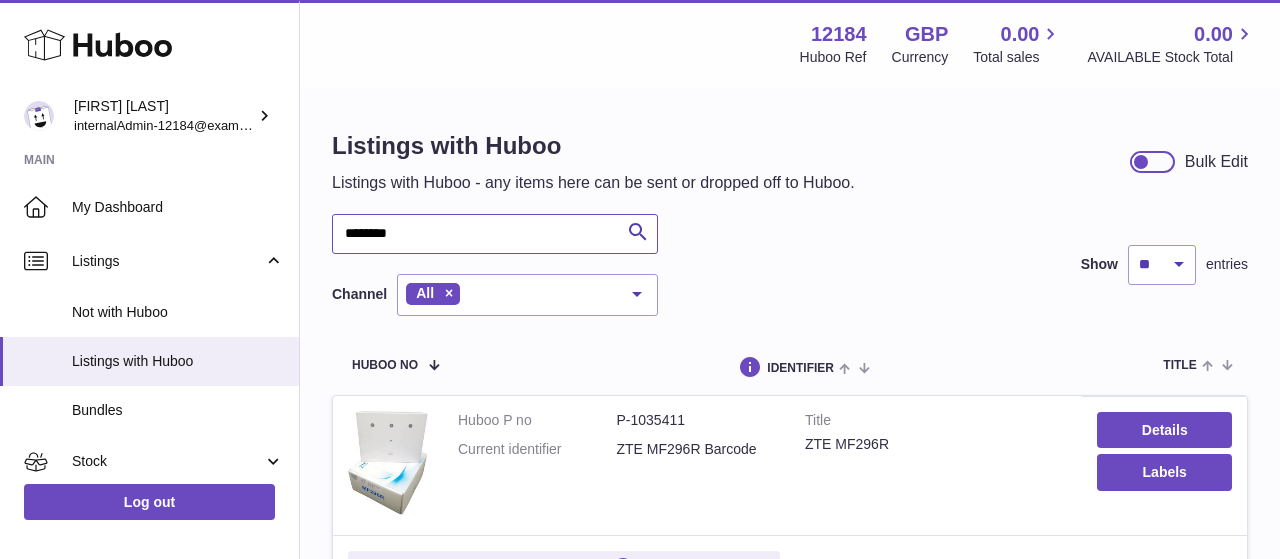 type on "********" 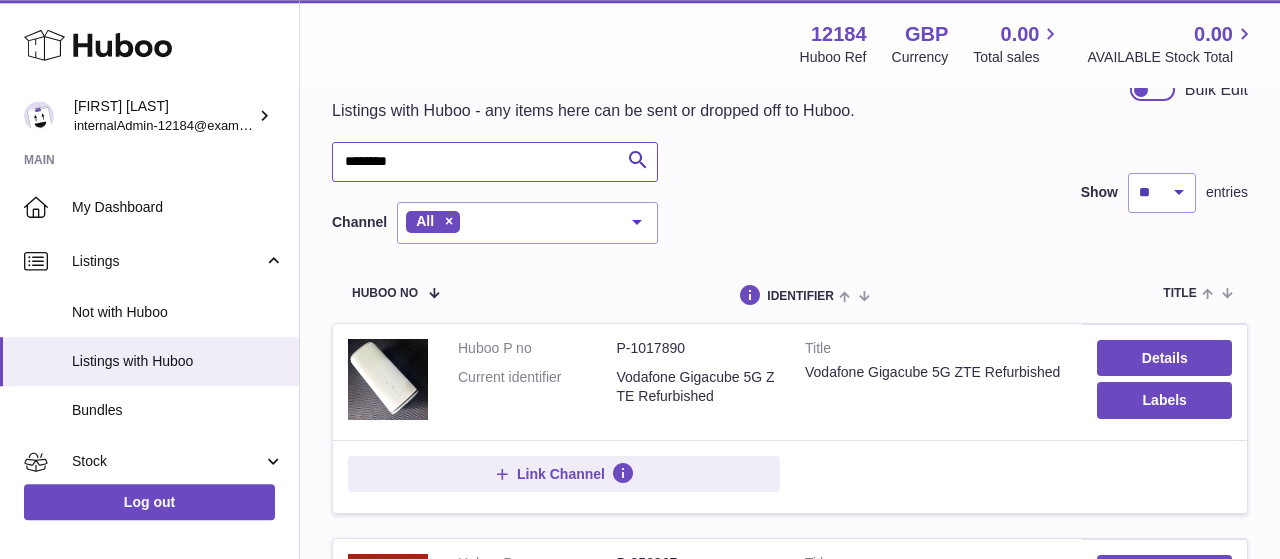 scroll, scrollTop: 208, scrollLeft: 0, axis: vertical 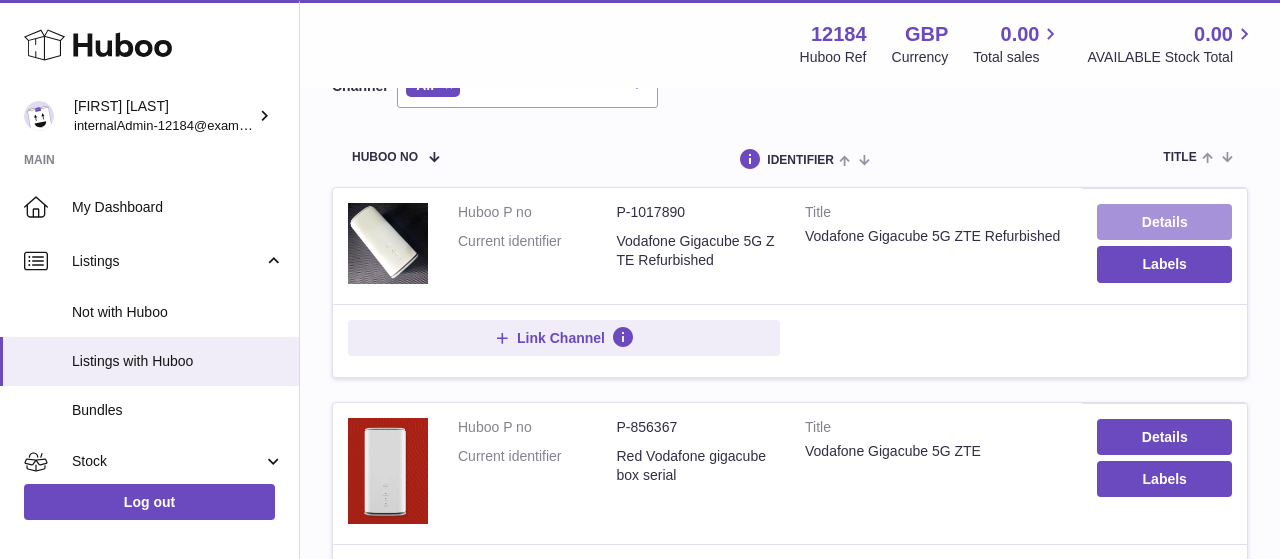 click on "Details" at bounding box center [1164, 222] 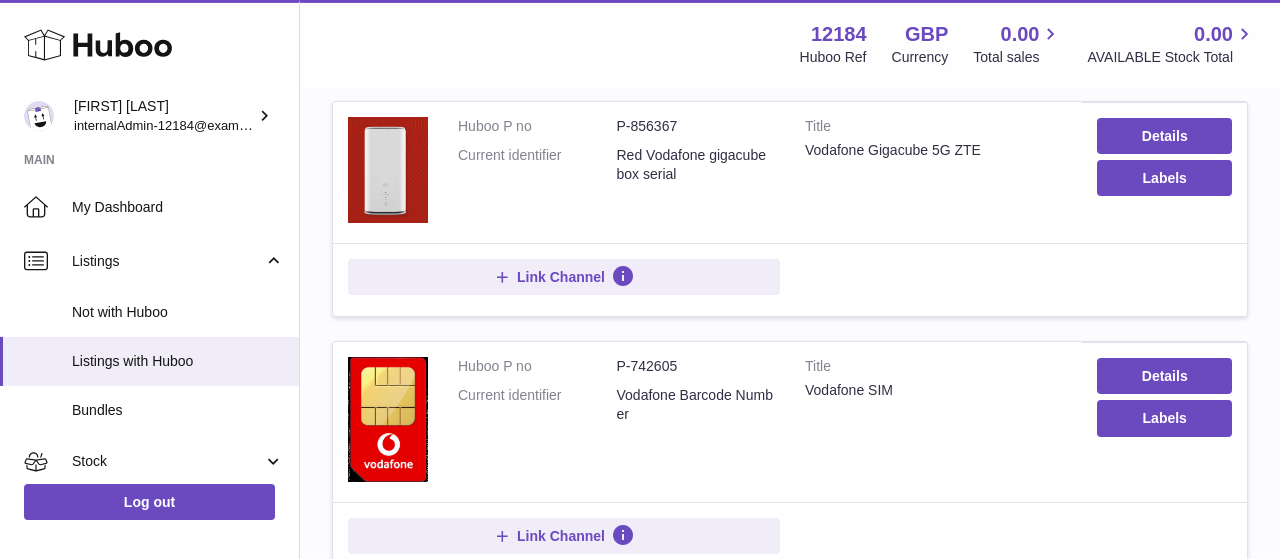 scroll, scrollTop: 520, scrollLeft: 0, axis: vertical 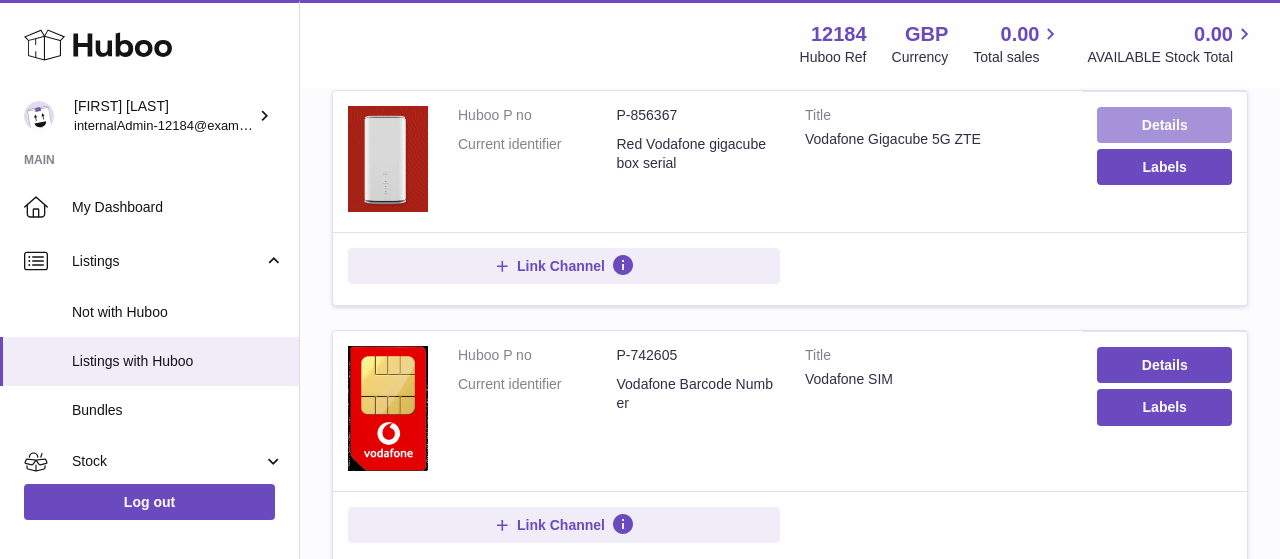 click on "Details" at bounding box center (1164, 125) 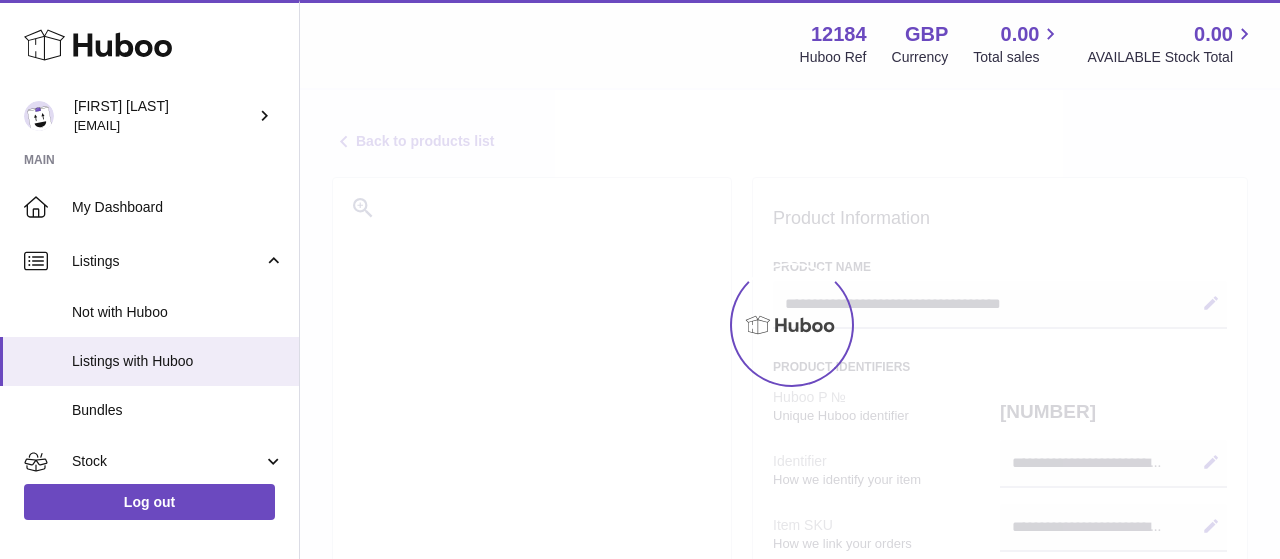 select 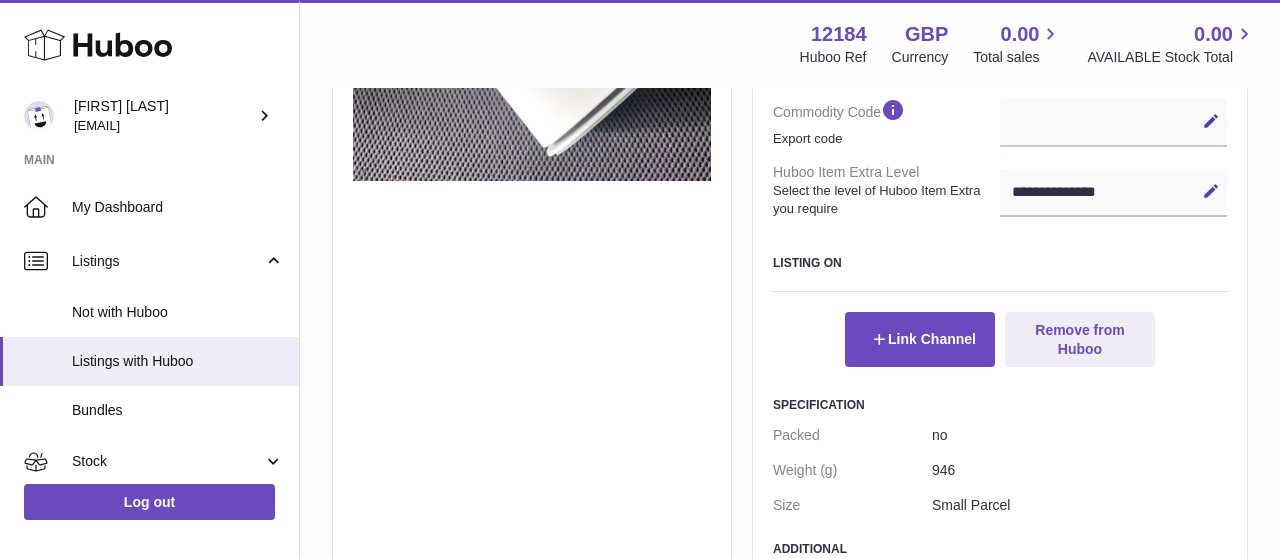 scroll, scrollTop: 1128, scrollLeft: 0, axis: vertical 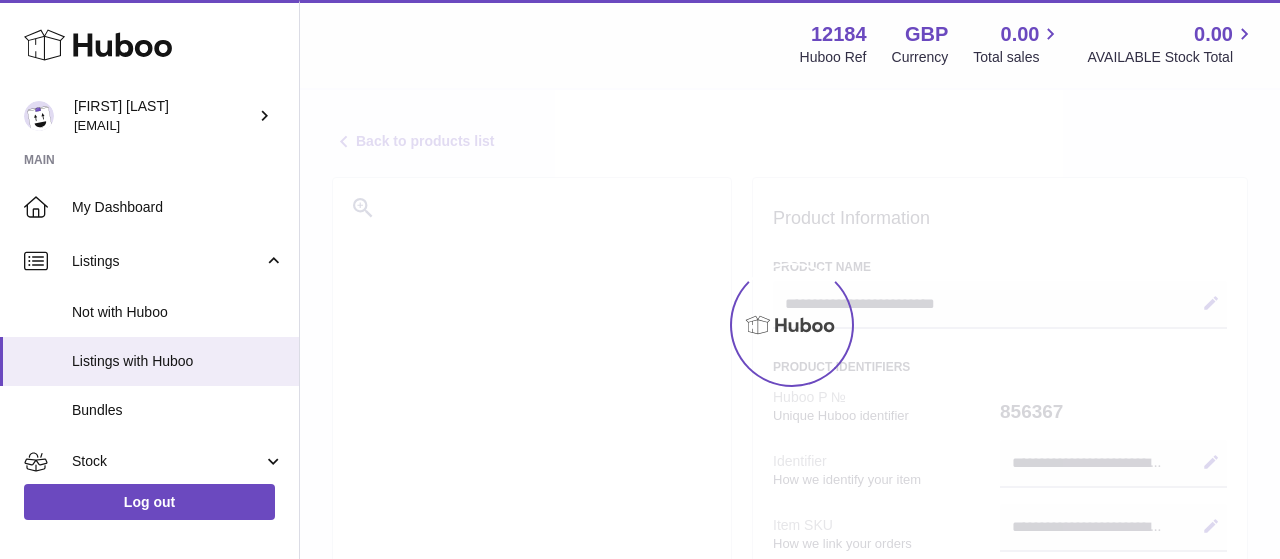 select 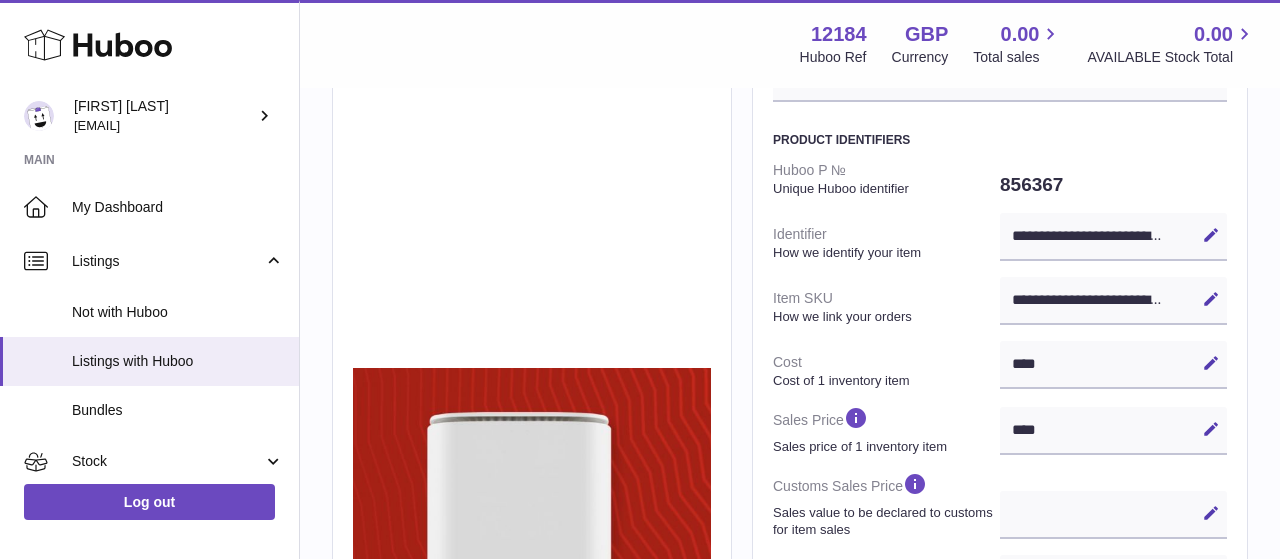 scroll, scrollTop: 208, scrollLeft: 0, axis: vertical 